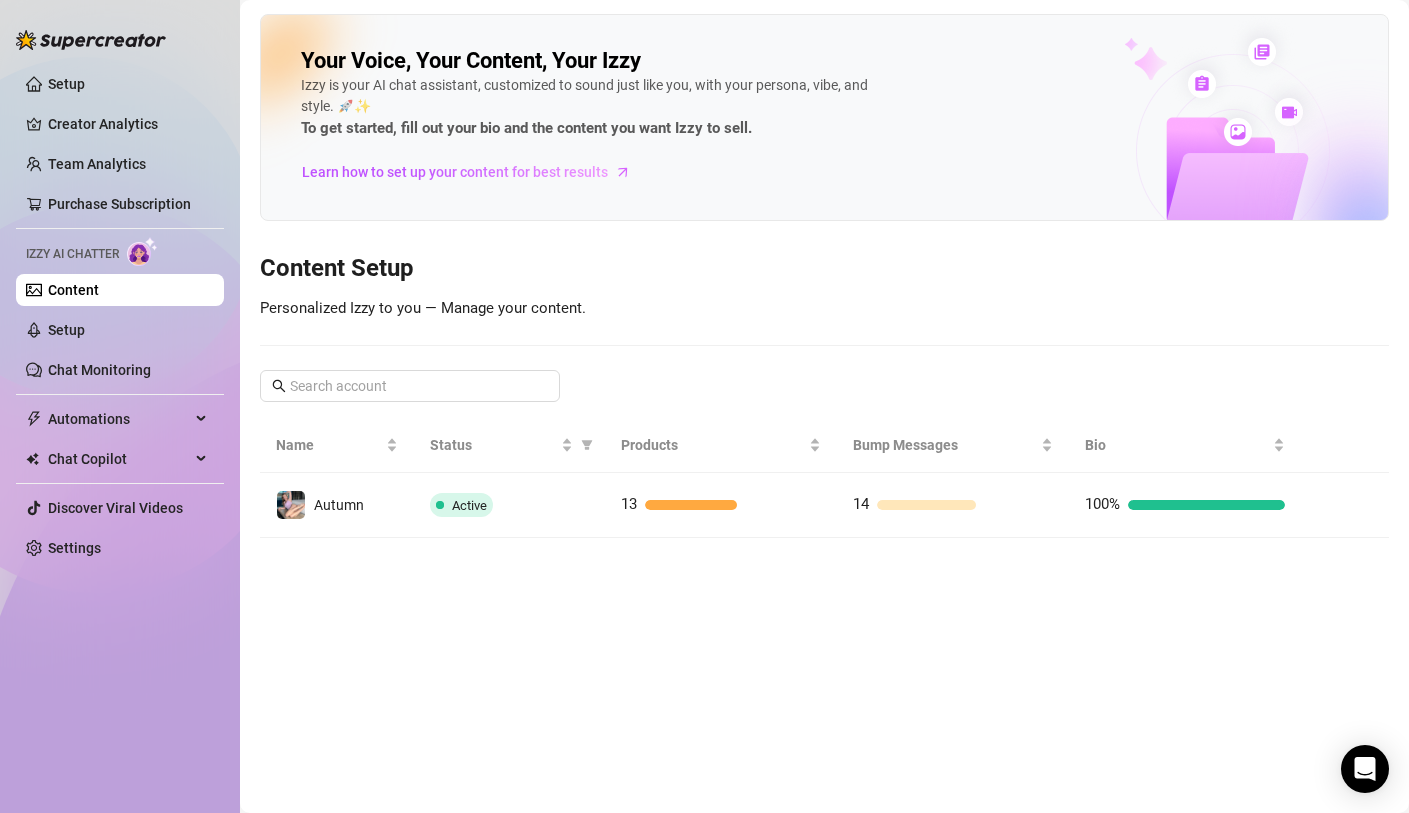 scroll, scrollTop: 0, scrollLeft: 0, axis: both 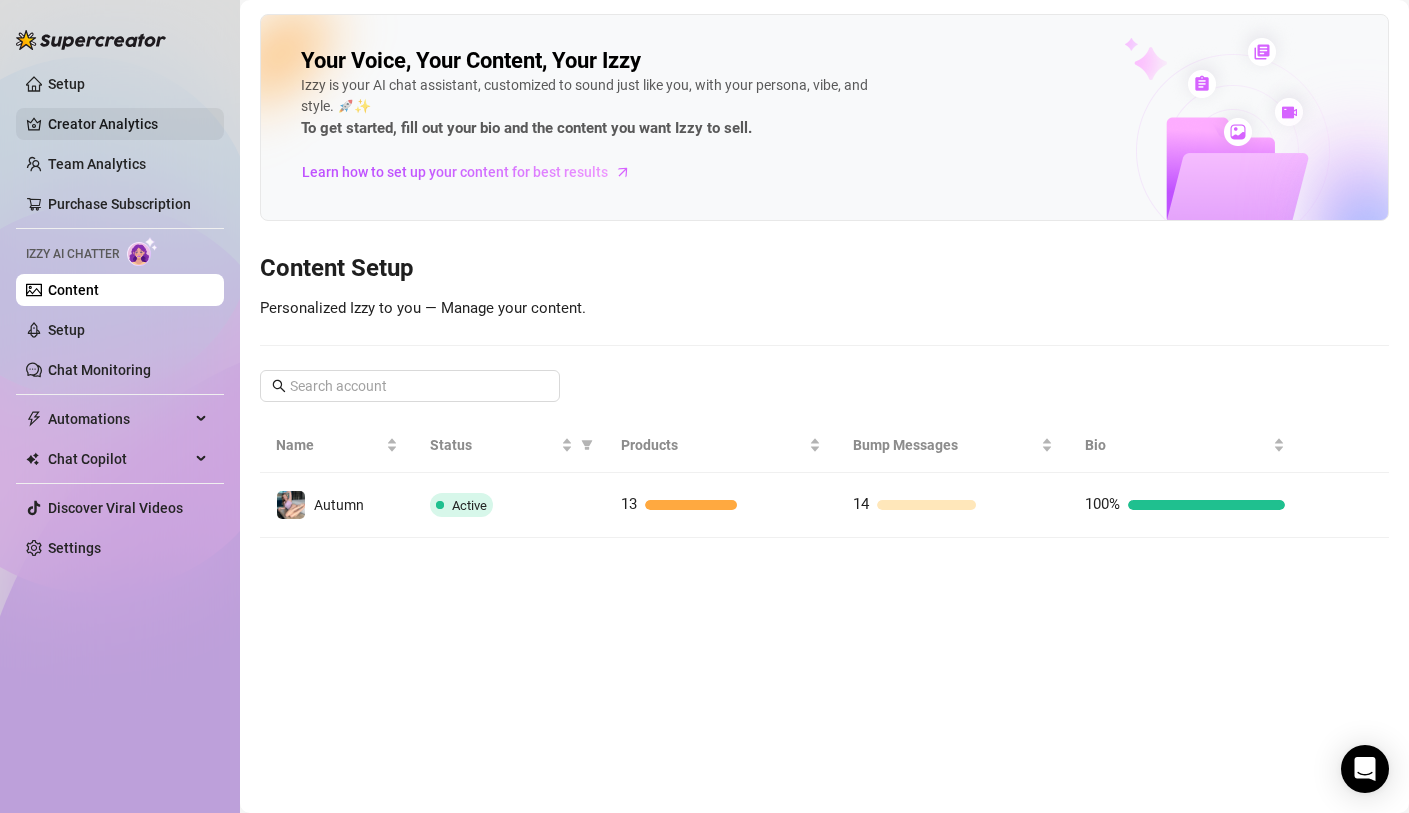 click on "Creator Analytics" at bounding box center [128, 124] 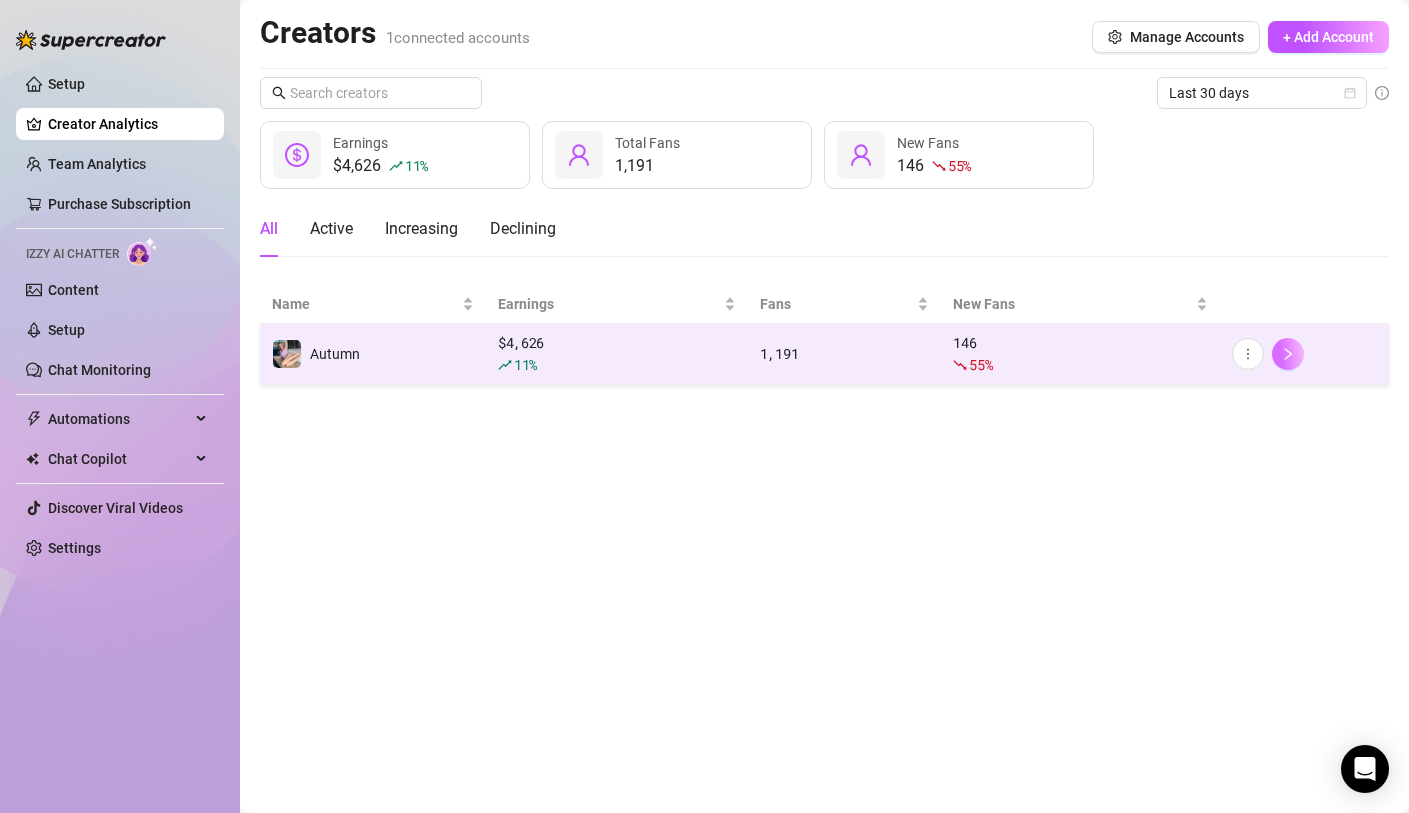 click at bounding box center [1288, 354] 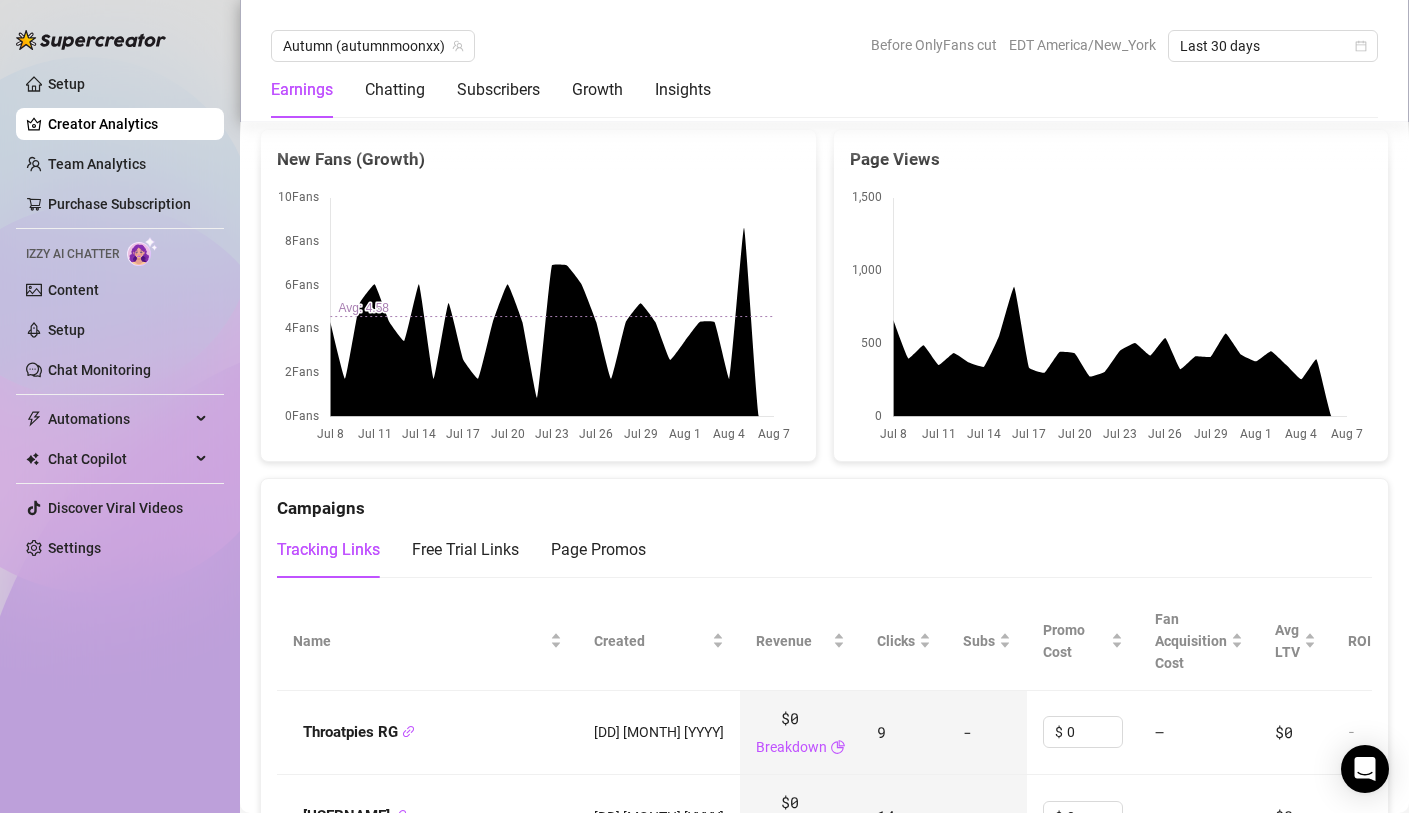 scroll, scrollTop: 2568, scrollLeft: 0, axis: vertical 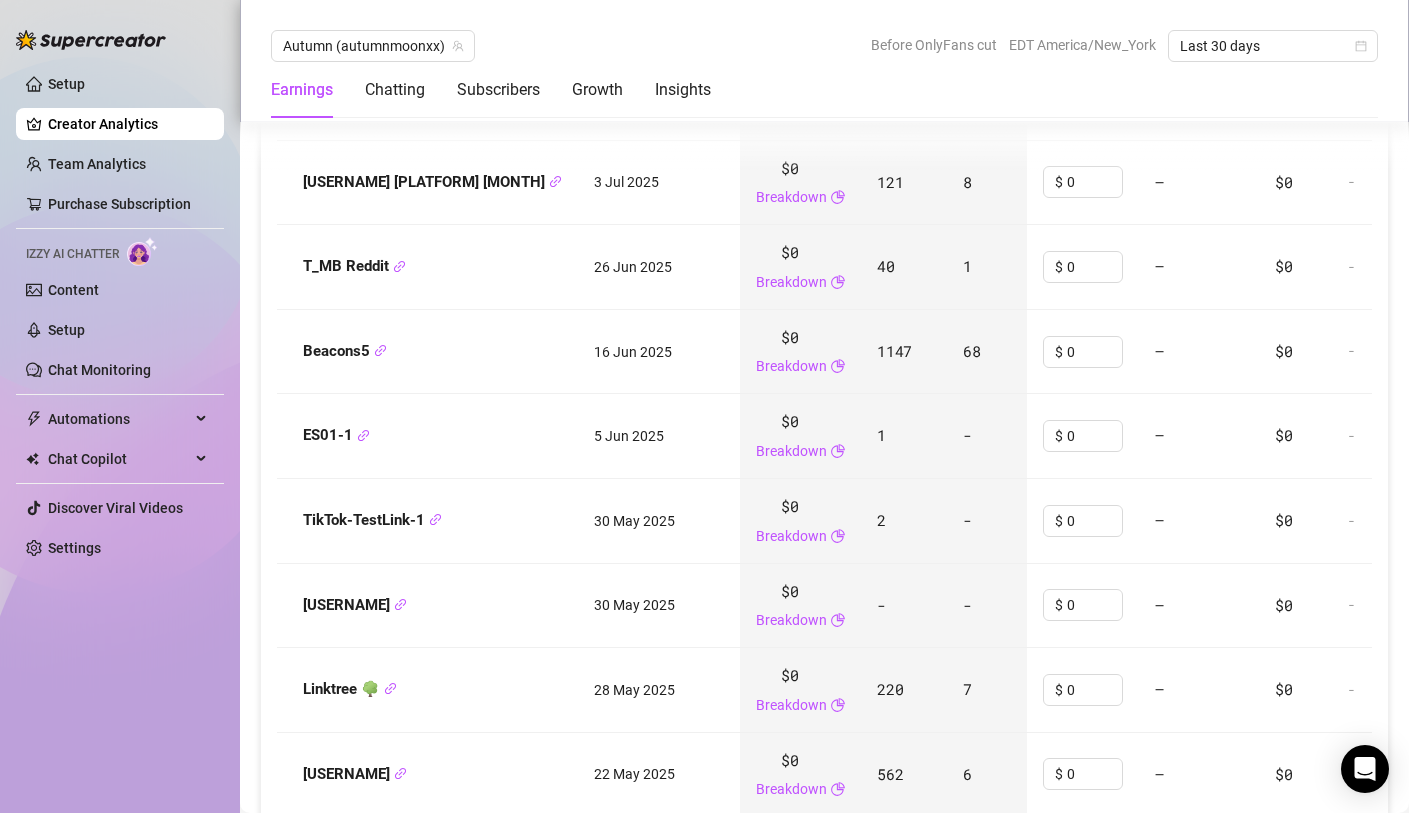 click on "Creator Analytics" at bounding box center [128, 124] 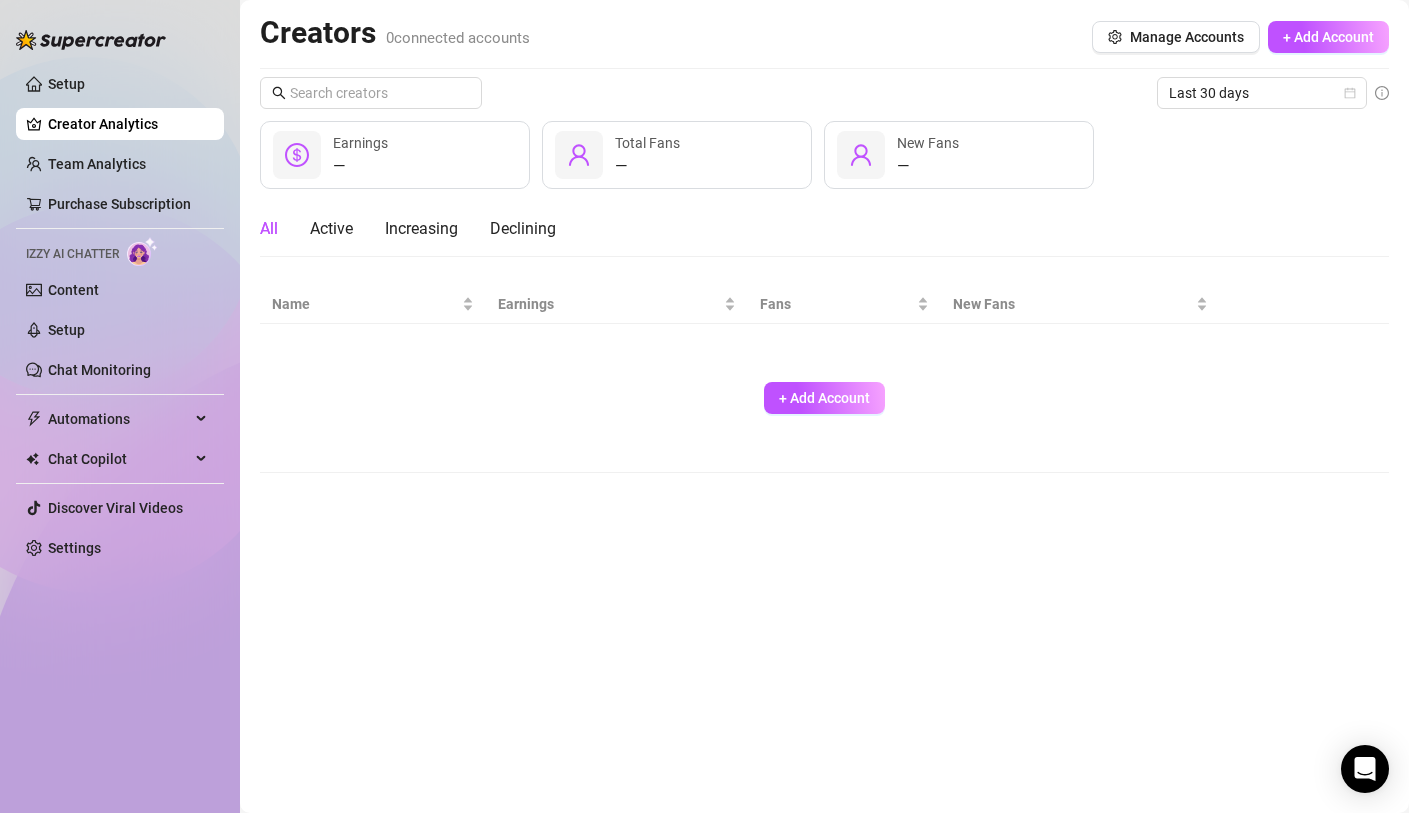 scroll, scrollTop: 0, scrollLeft: 0, axis: both 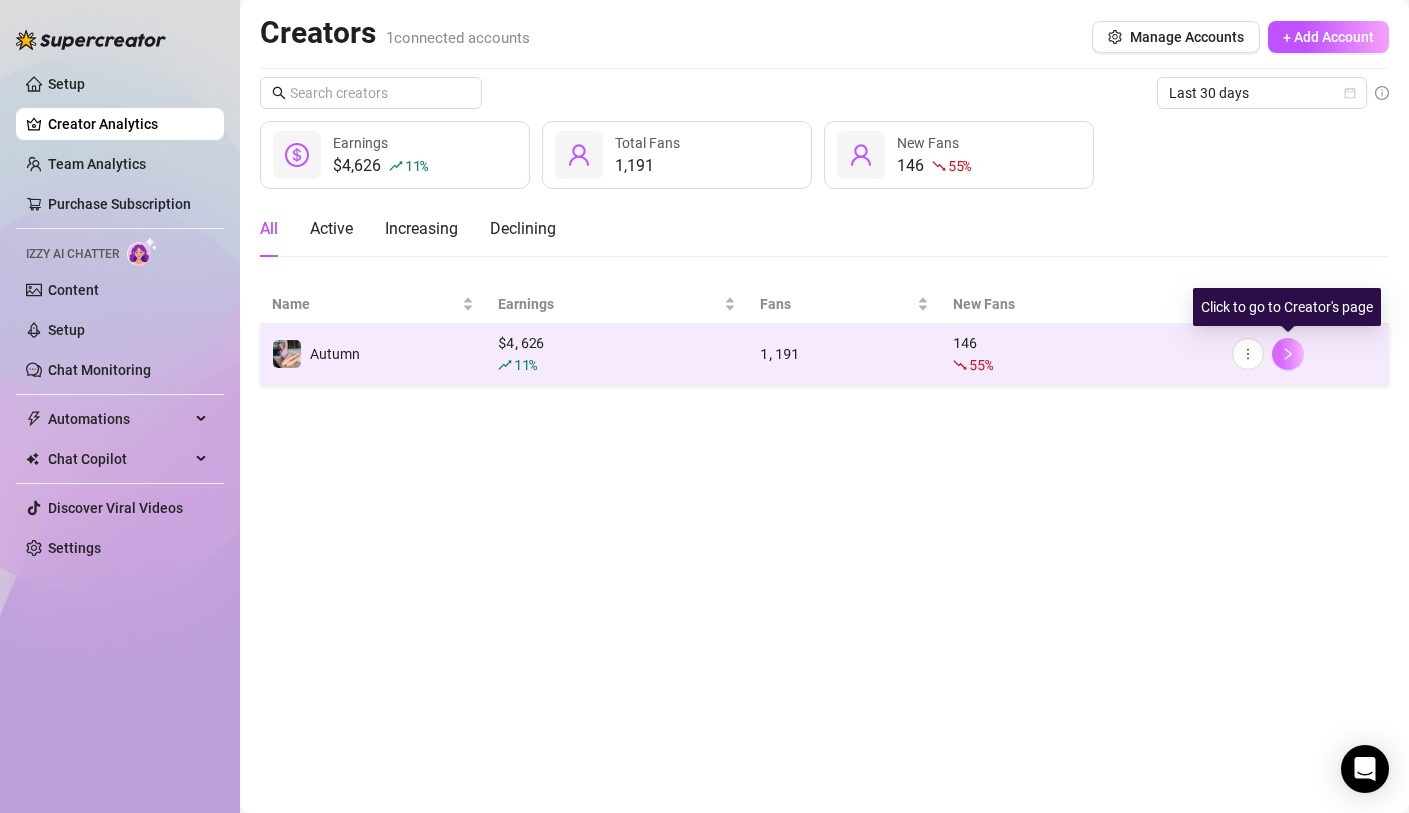 click at bounding box center [1288, 354] 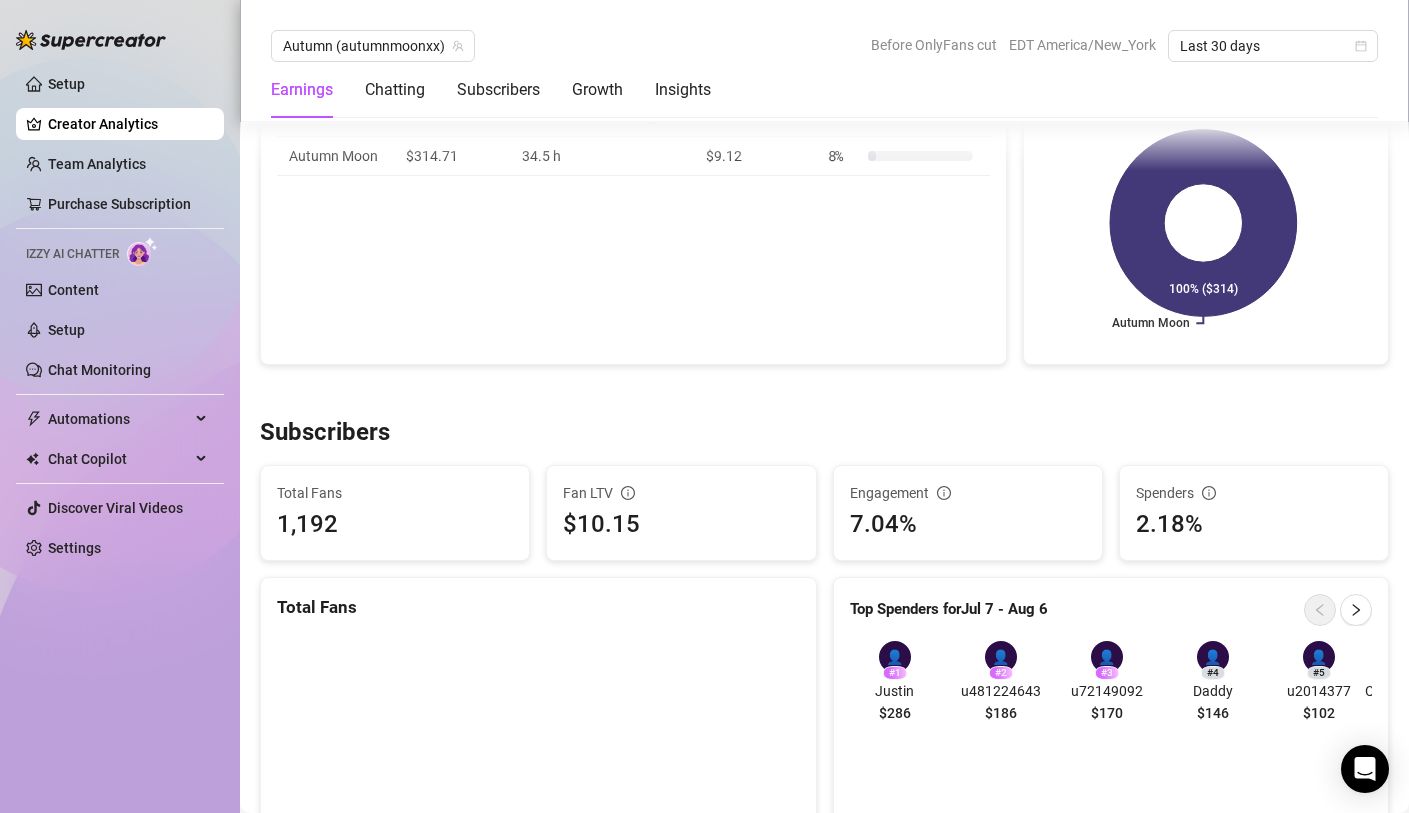 scroll, scrollTop: 923, scrollLeft: 0, axis: vertical 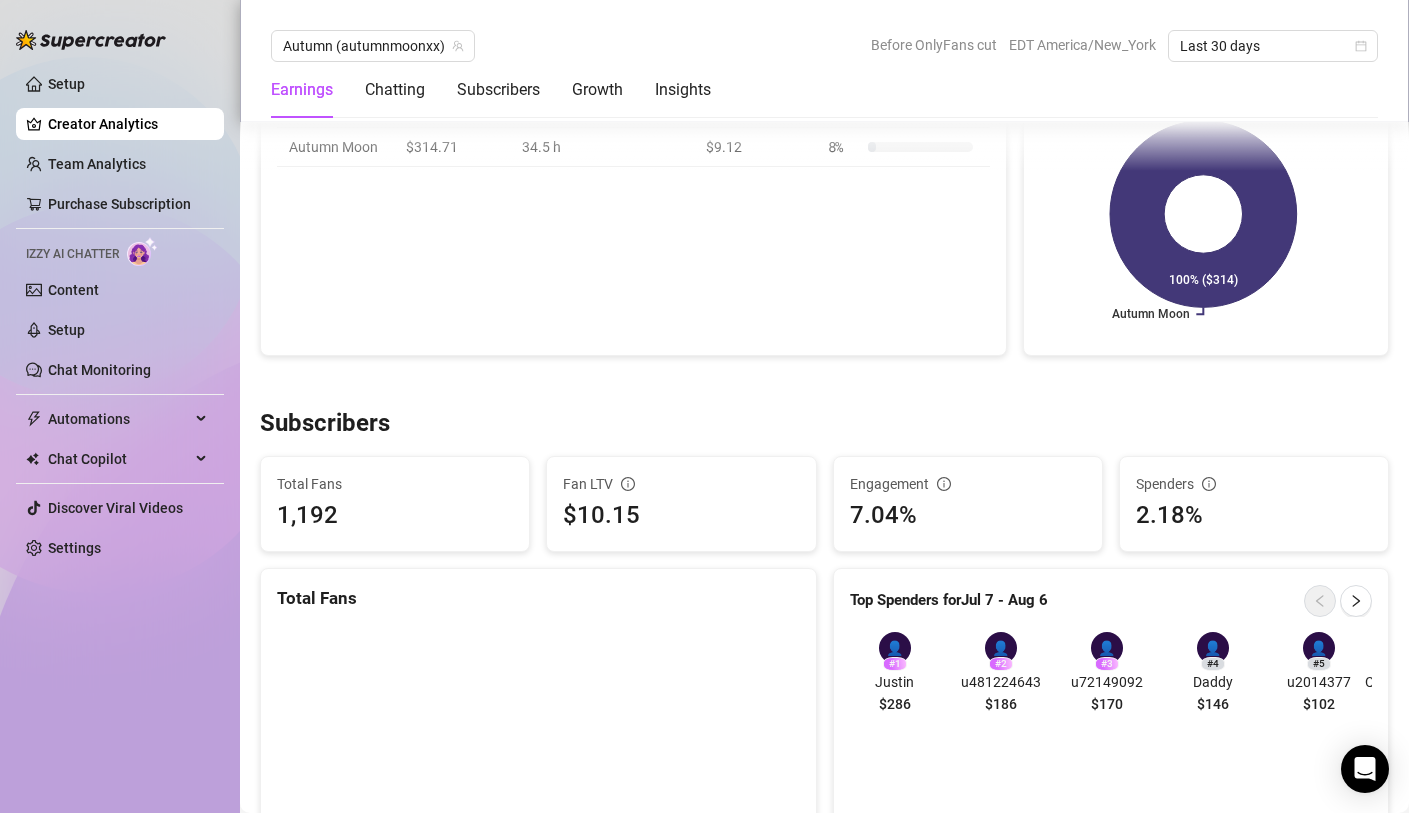 drag, startPoint x: 884, startPoint y: 679, endPoint x: 888, endPoint y: 665, distance: 14.56022 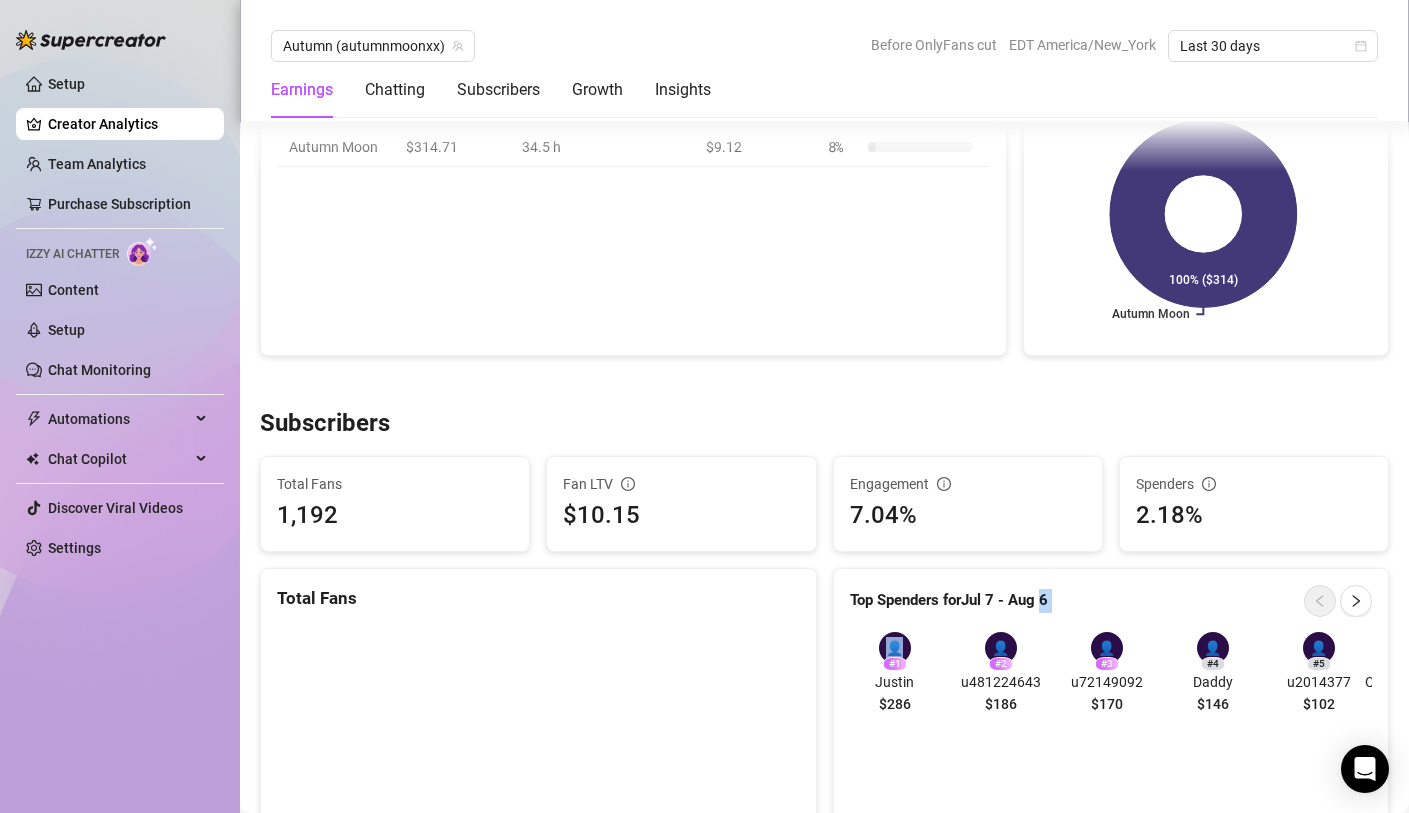click on "👤" at bounding box center (895, 648) 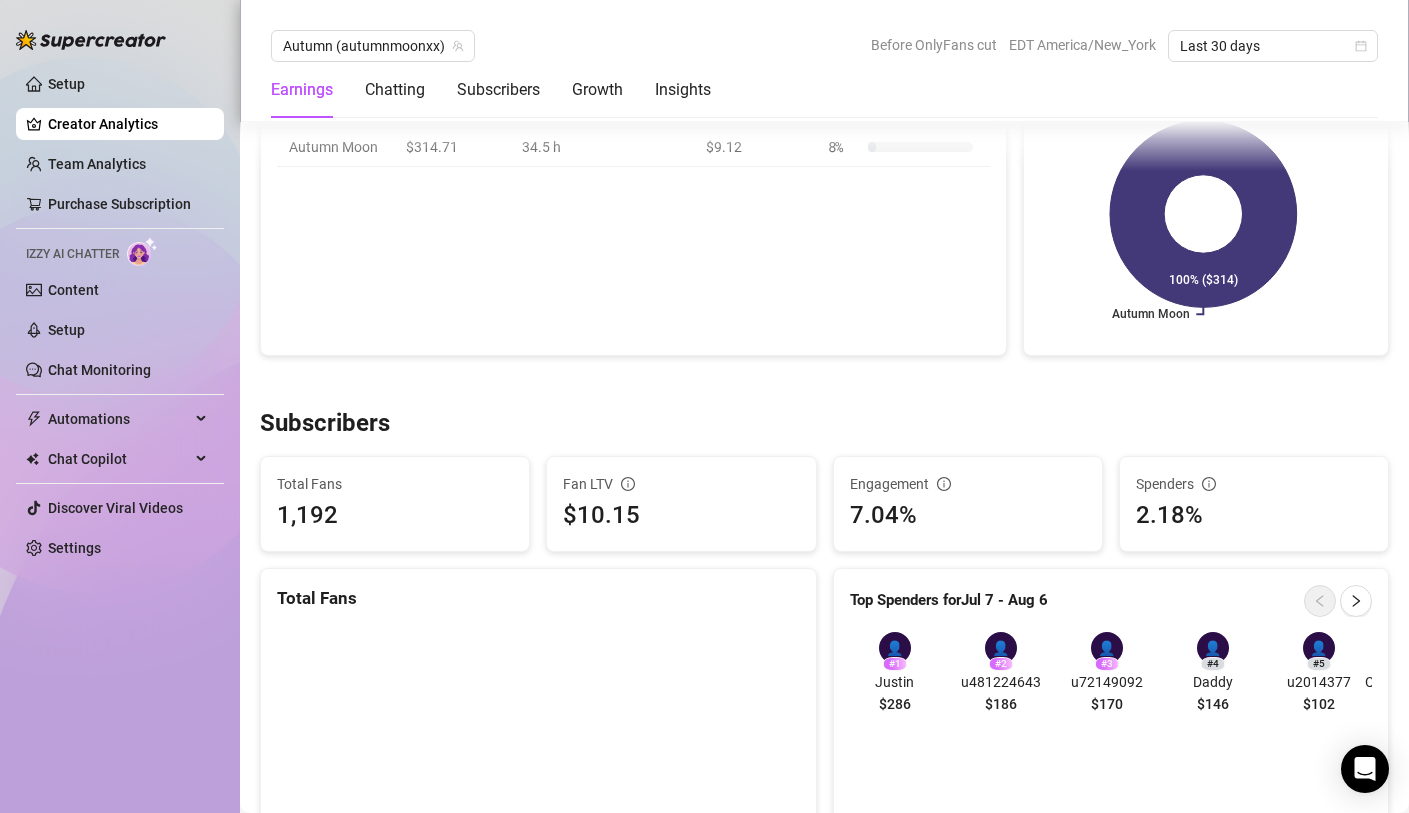 click on "👤 # 2 [USERNAME] $[NUMBER]" at bounding box center [1001, 677] 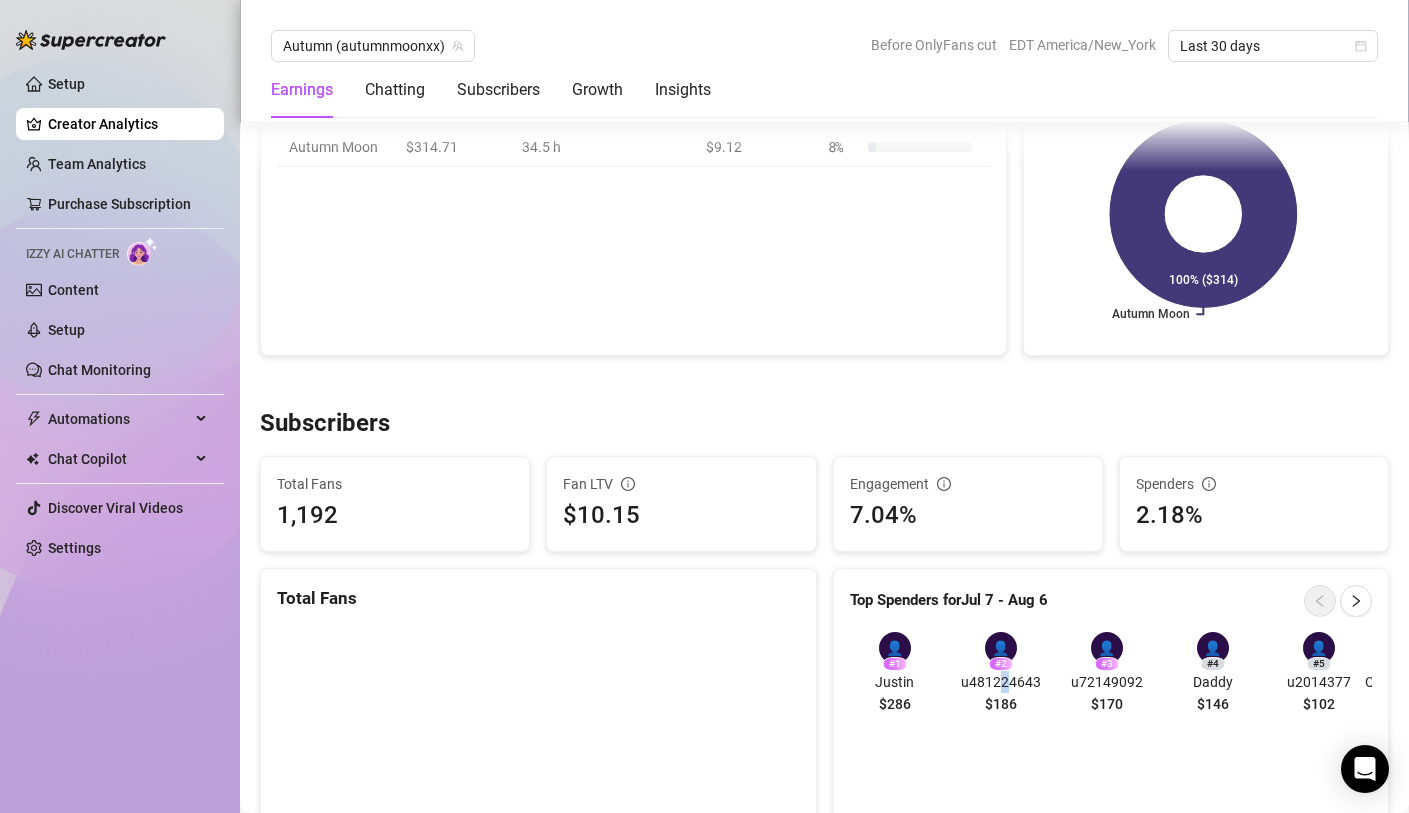 click on "u481224643" at bounding box center [1001, 682] 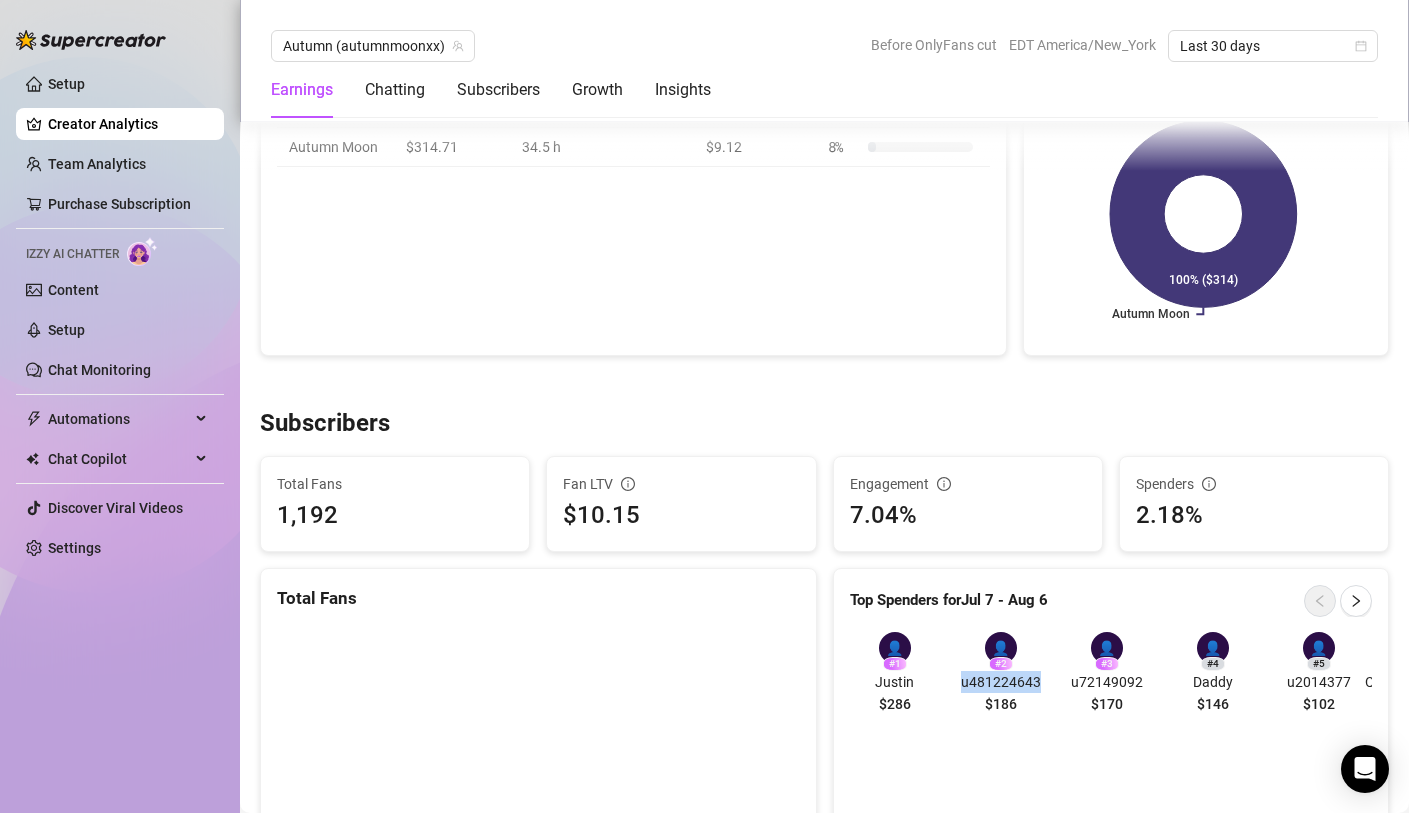 click on "u481224643" at bounding box center (1001, 682) 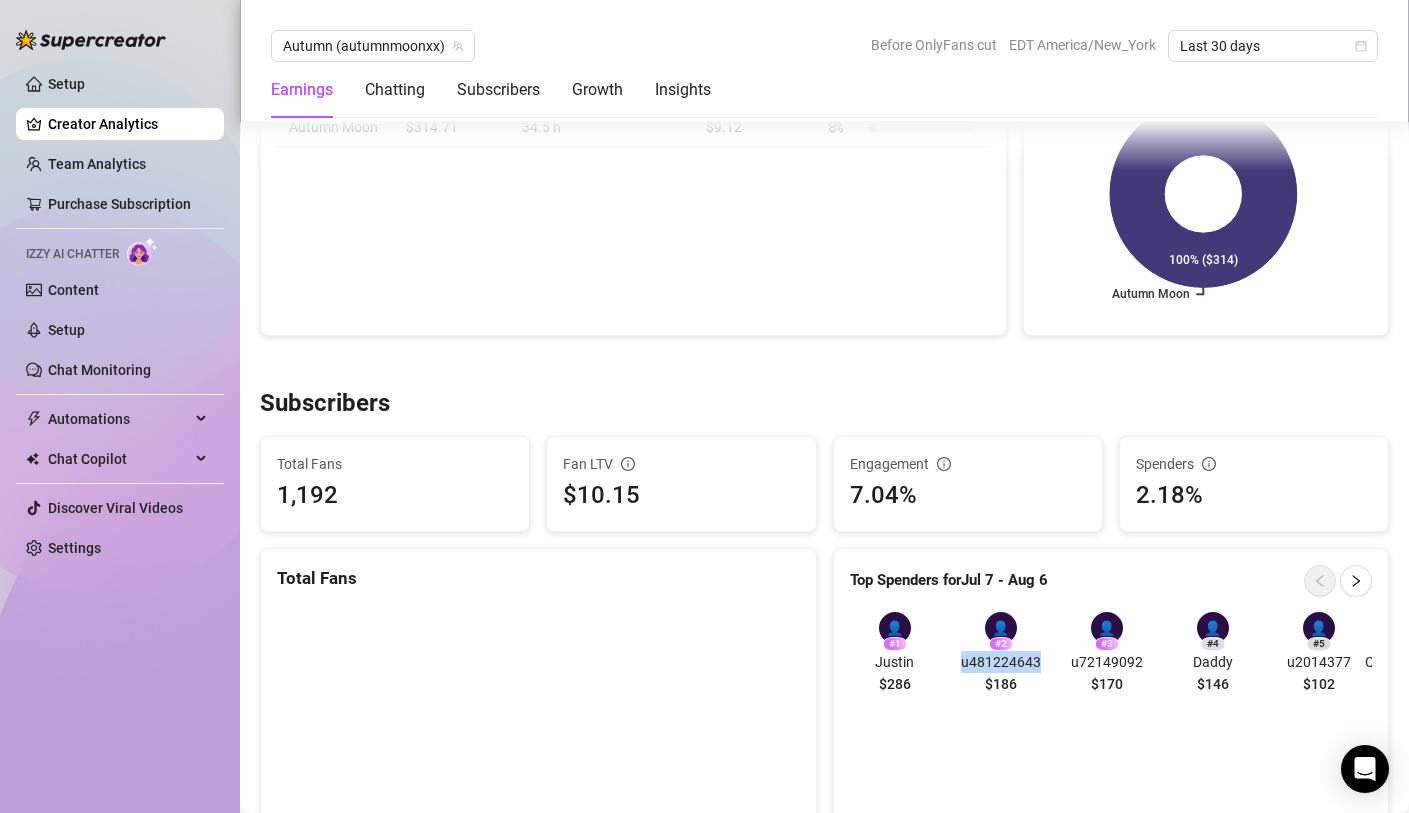 scroll, scrollTop: 962, scrollLeft: 0, axis: vertical 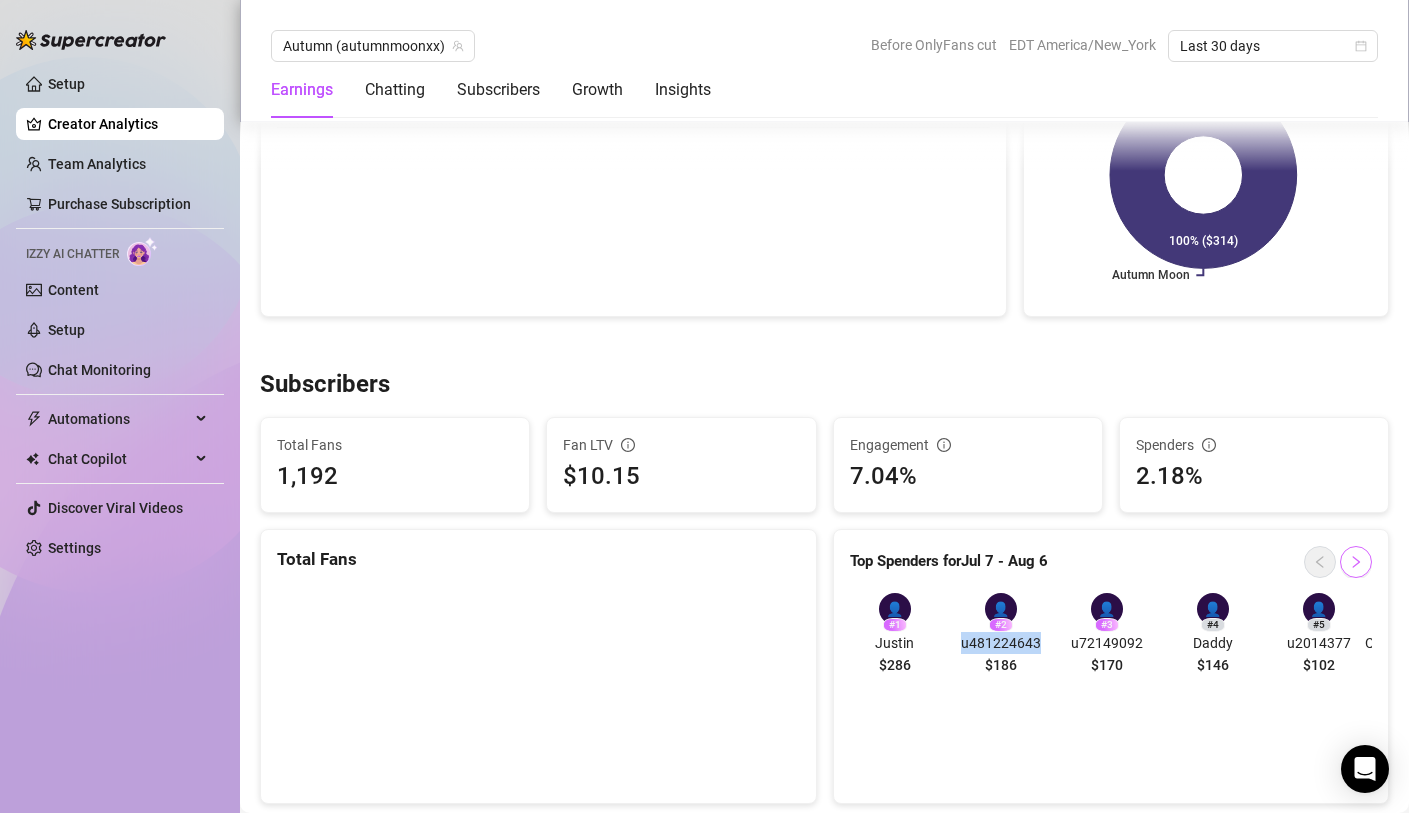 click at bounding box center (1356, 562) 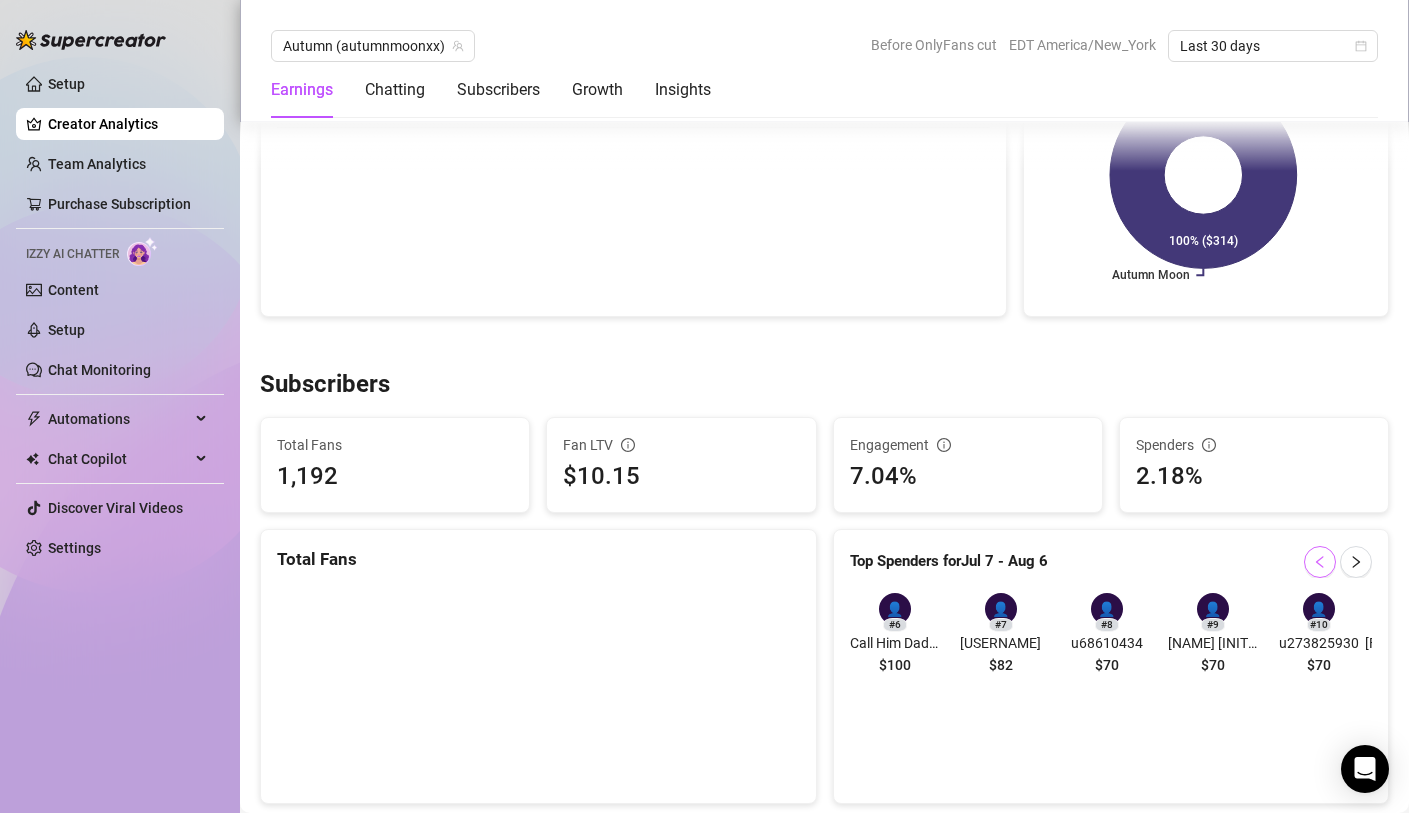 click at bounding box center [1320, 562] 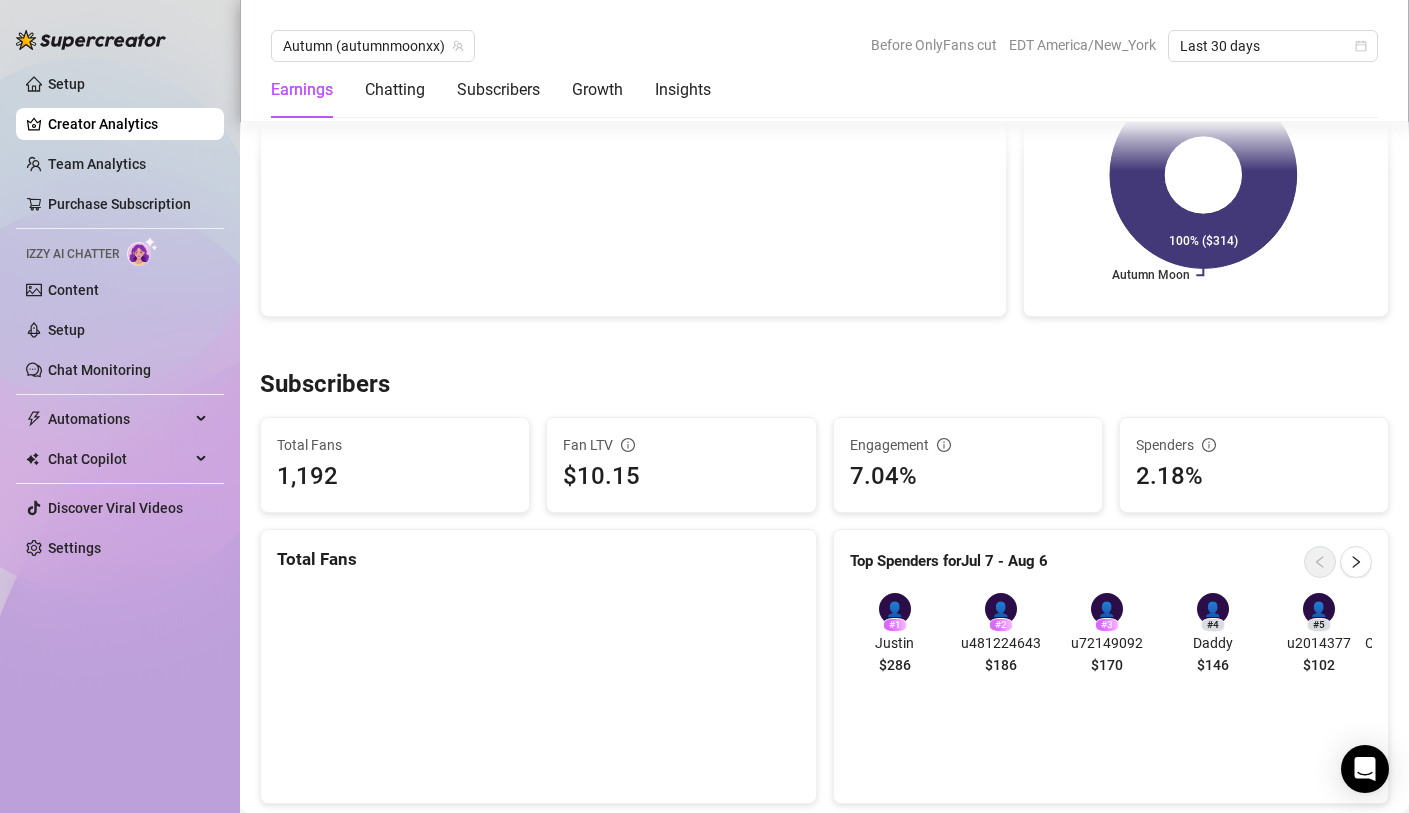 click on "# 3" at bounding box center [1107, 625] 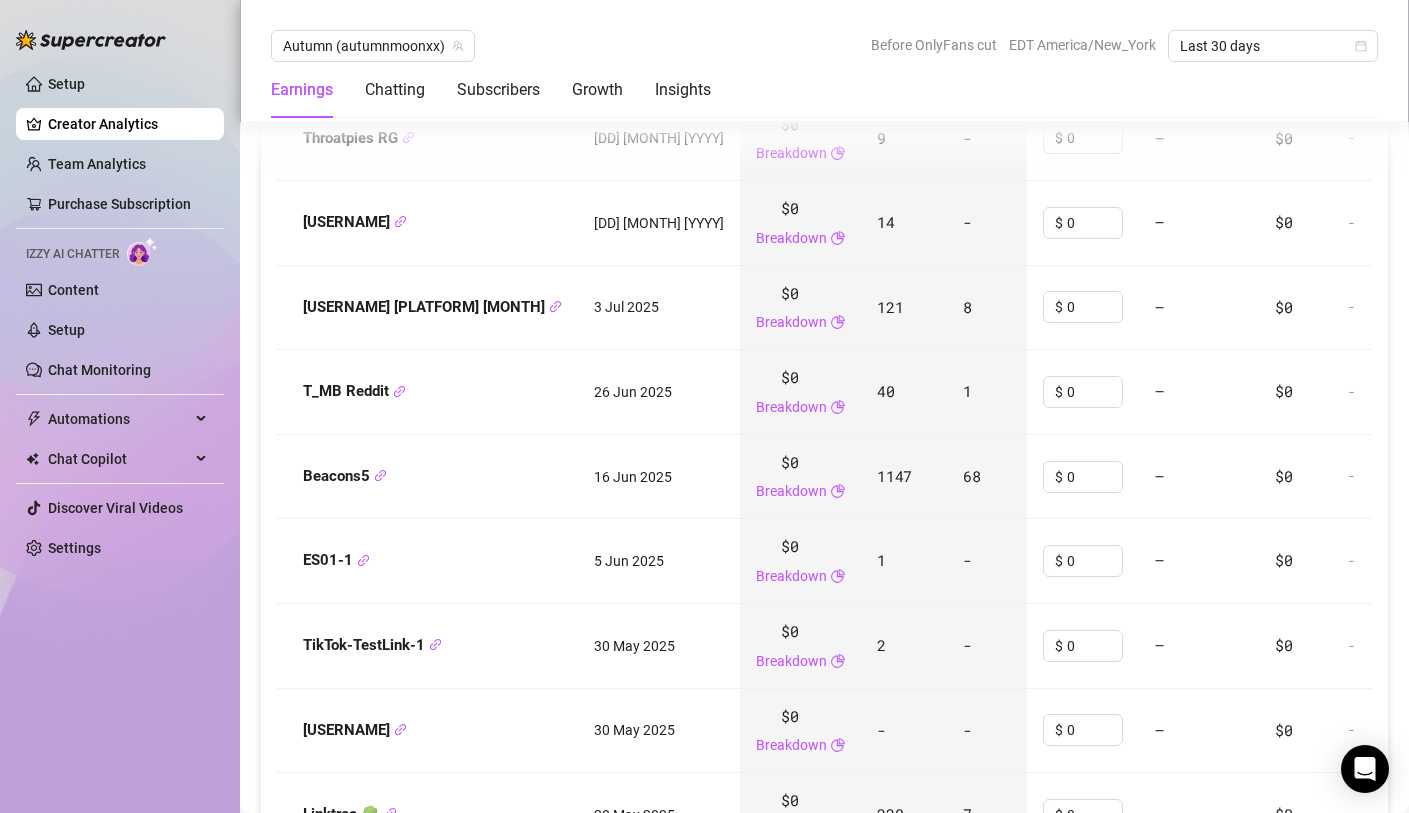 scroll, scrollTop: 2469, scrollLeft: 0, axis: vertical 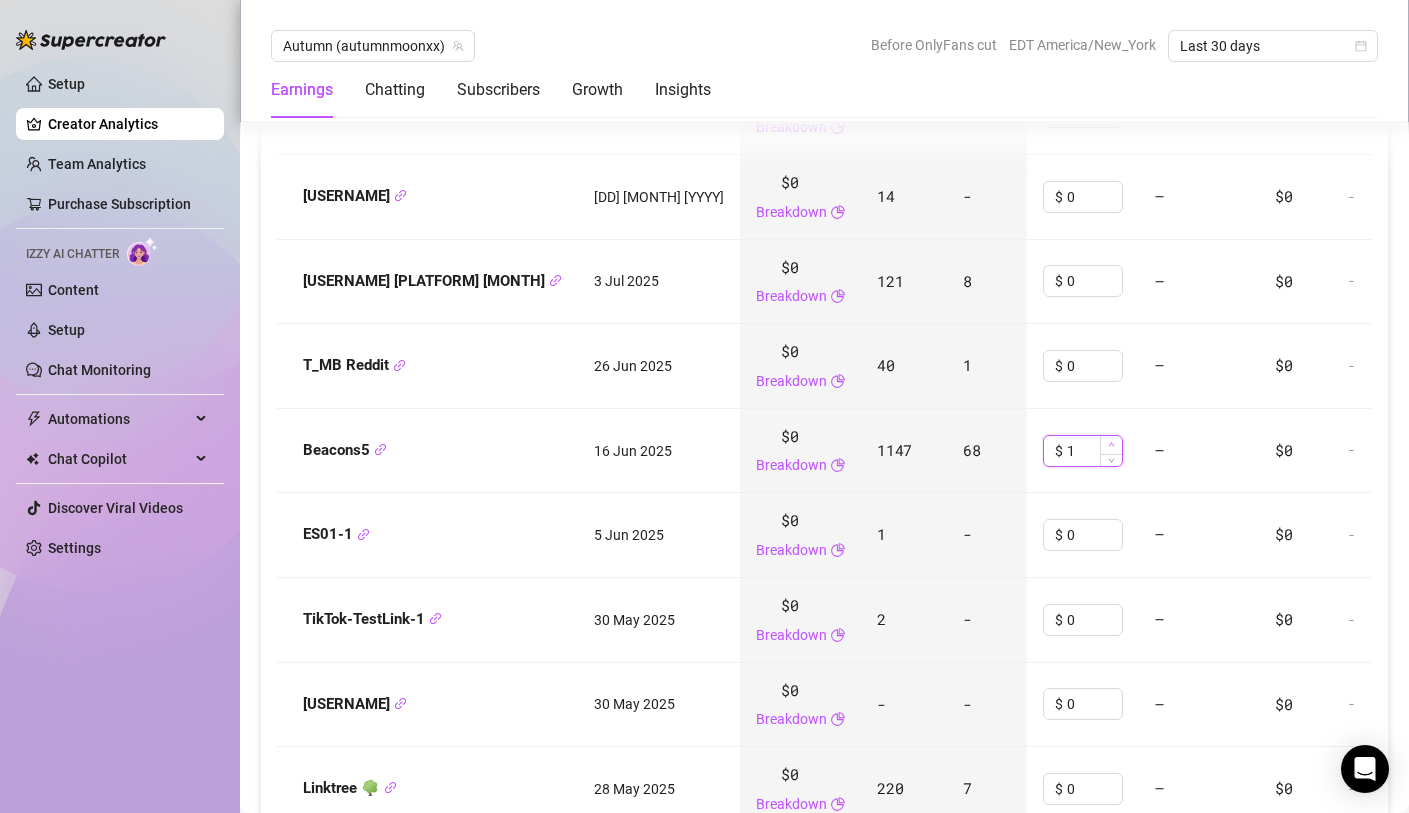 click at bounding box center (1111, 445) 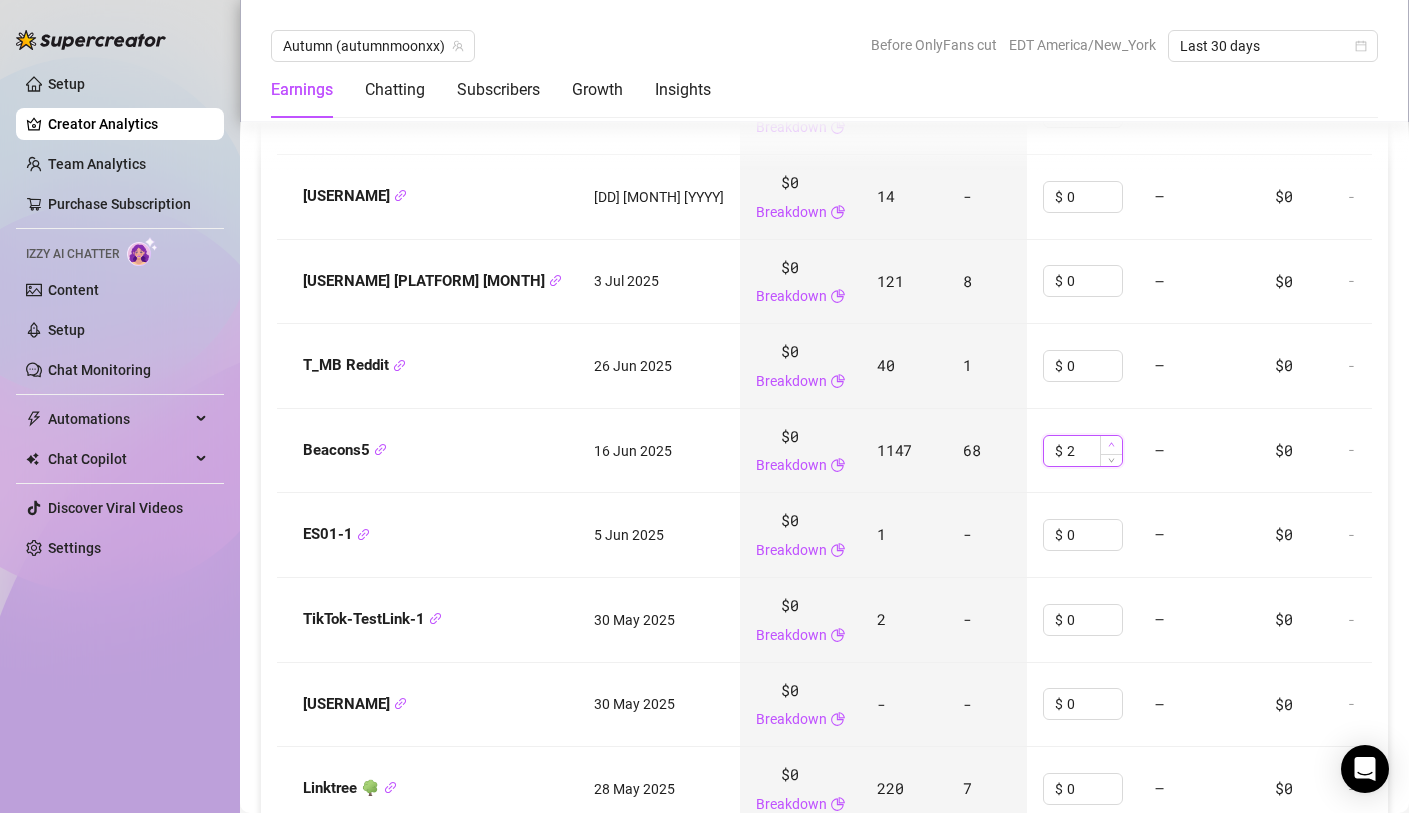 click at bounding box center (1111, 445) 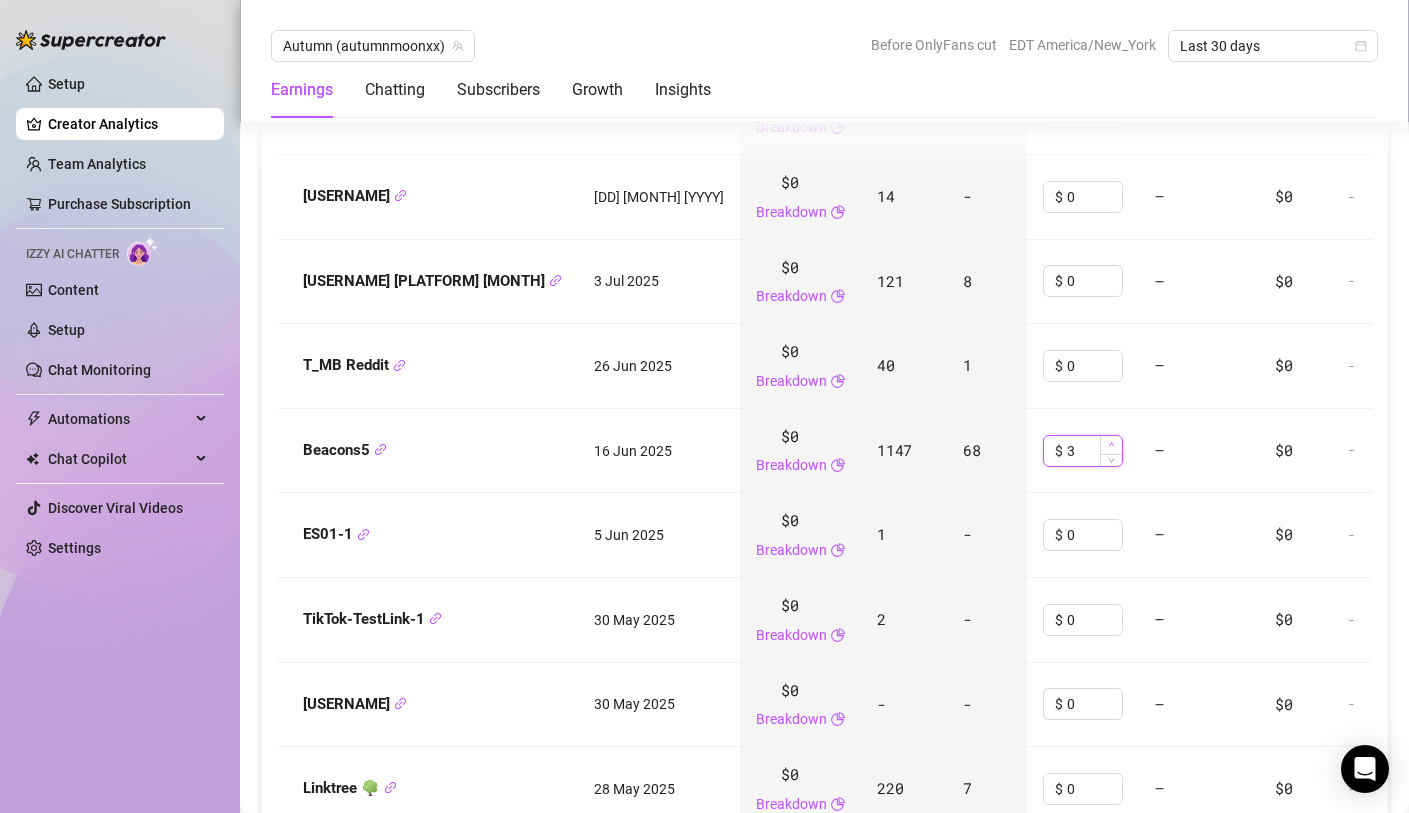 click 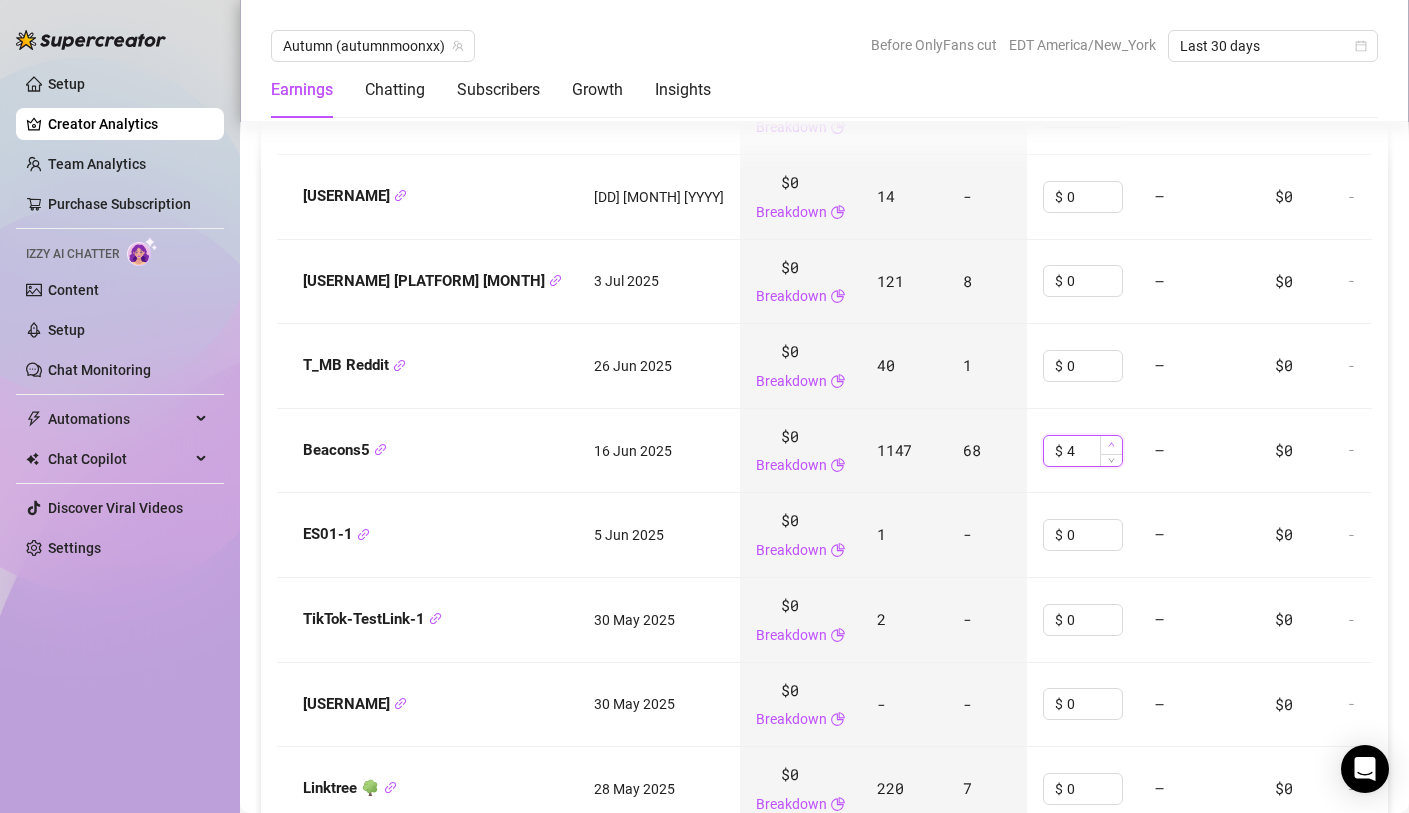 click 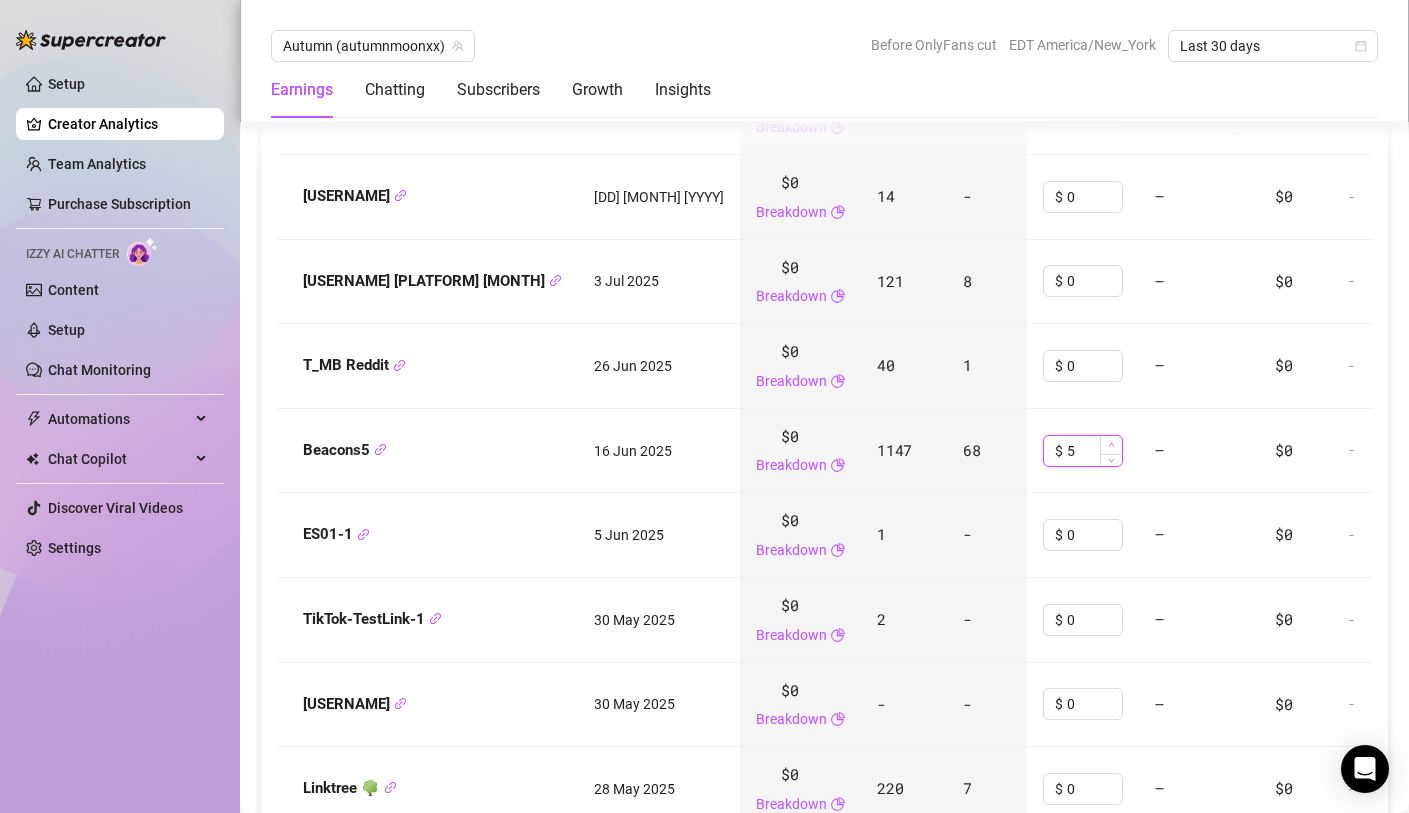 click 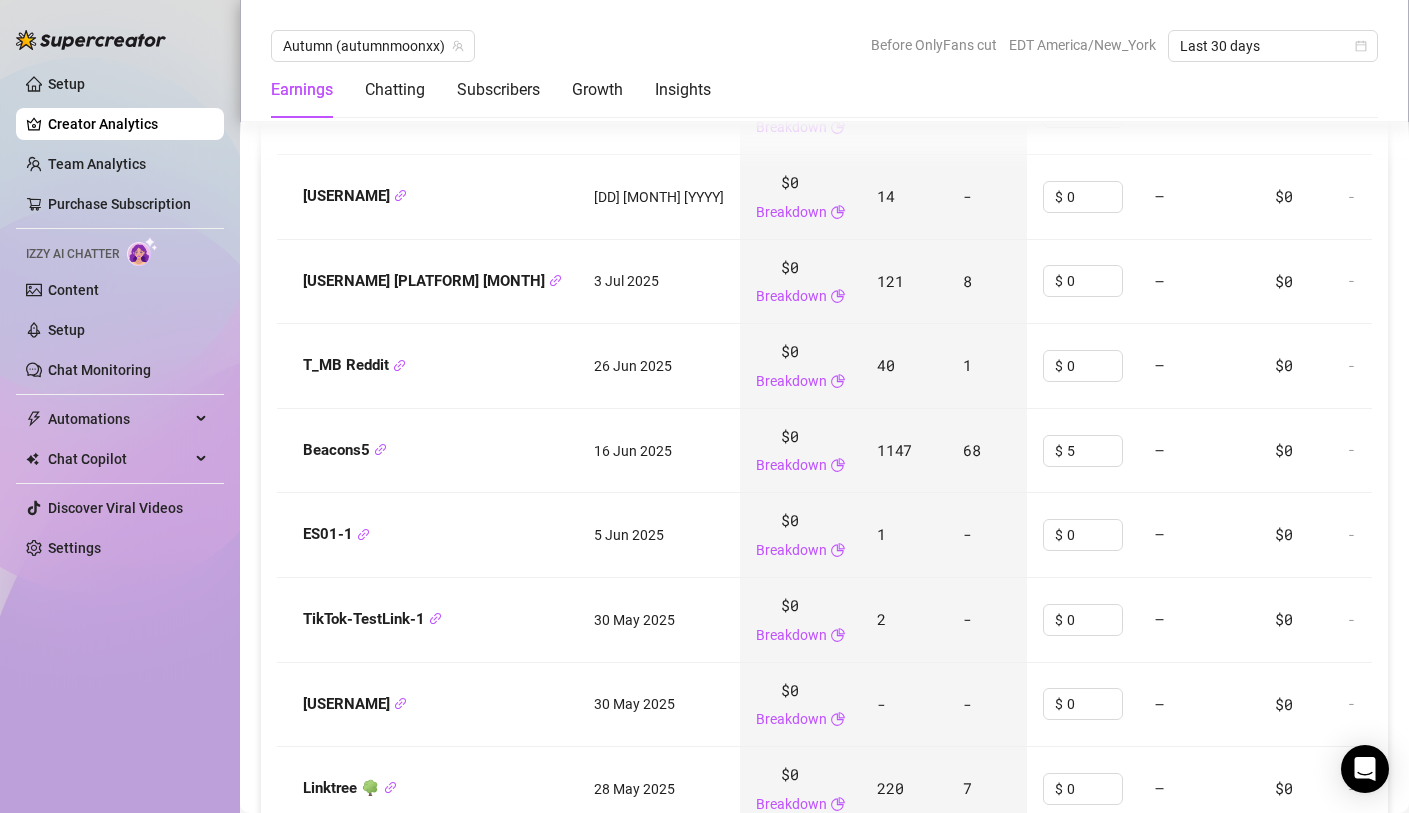 click on "[USERNAME] [PLATFORM] [DD] [MONTH] [YYYY] $0 Breakdown [NUMBER] [NUMBER] $ 0 — $0 - Last scan: [NUMBER] days ago [USERNAME] [DD] [MONTH] [YYYY] $0 Breakdown [NUMBER] - $ 0 — $0 - Last scan: [NUMBER] days ago [USERNAME] [PLATFORM] [MONTH] [DD] [YYYY] $0 Breakdown [NUMBER] [NUMBER] $ 0 — $0 - Last scan: [NUMBER] hours ago [USERNAME] [PLATFORM] [DD] [MONTH] [YYYY] $0 Breakdown [NUMBER] [NUMBER] $ 0 — $0 - Last scan: [NUMBER] day ago [USERNAME] [DD] [MONTH] [YYYY] $0 Breakdown [NUMBER] [NUMBER] $ [NUMBER] — $0 - Last scan: [NUMBER] hours ago [USERNAME] [DD] [MONTH] [YYYY] $0 Breakdown [NUMBER] - $ 0 — $0 - Last scan: [NUMBER] days ago [USERNAME] [DD] [MONTH] [YYYY] $0 Breakdown [NUMBER] - $ 0 — $0 - Last scan: [NUMBER] days ago [USERNAME] [DD] [MONTH] [YYYY] $0 Breakdown - - $ 0 — $0 - Last scan: [NUMBER] days ago [USERNAME] [NUMBER] [DD] [MONTH] [YYYY] $0 Breakdown [NUMBER] [NUMBER] $ 0 — $0 - Last scan: [NUMBER] day ago [USERNAME] [DD] [MONTH] [YYYY] $0 Breakdown [NUMBER] [NUMBER] $ 0 — $0 - Last scan: [NUMBER] days ago" at bounding box center (931, 494) 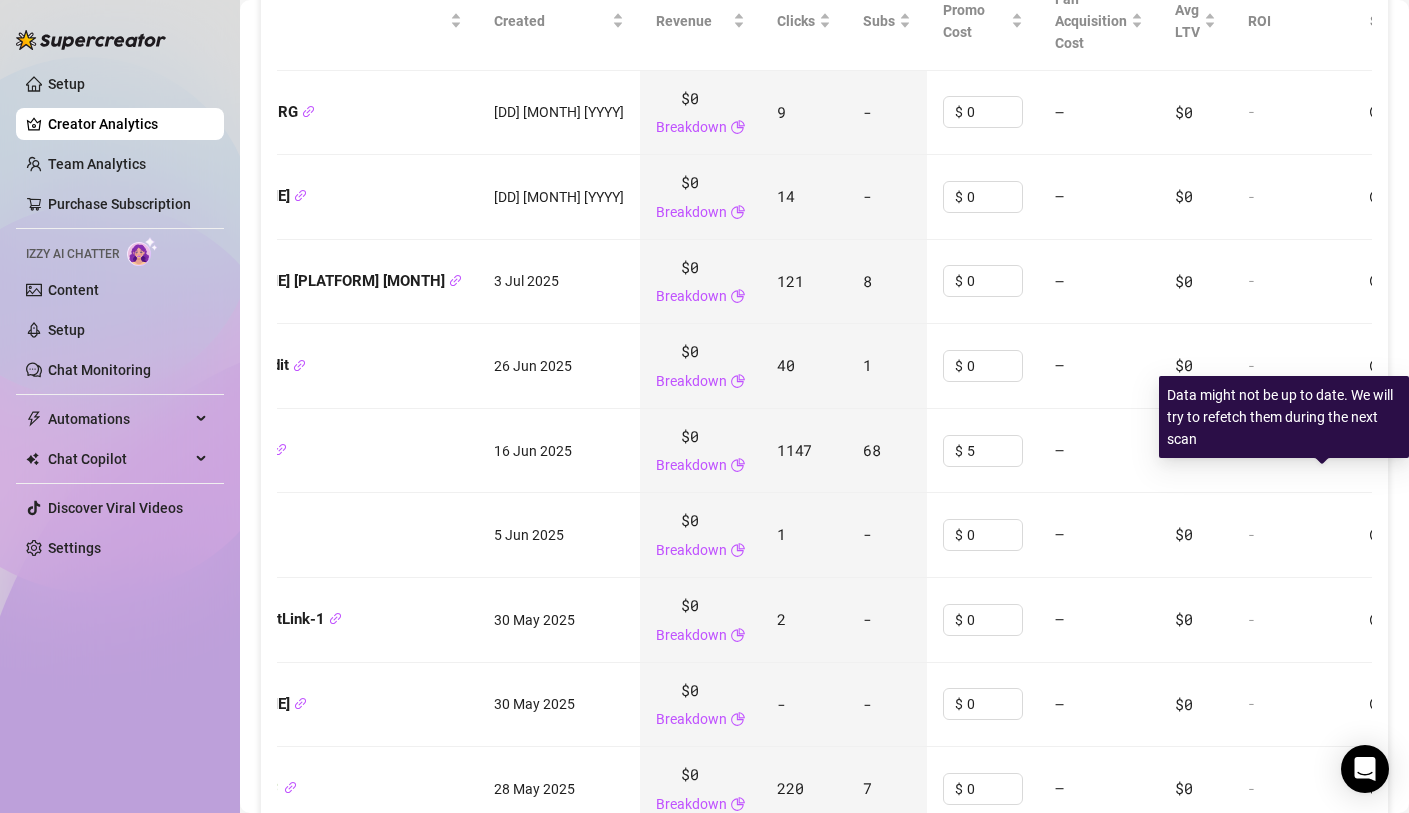 click on "Last scan: 10 hours ago" at bounding box center [1430, 451] 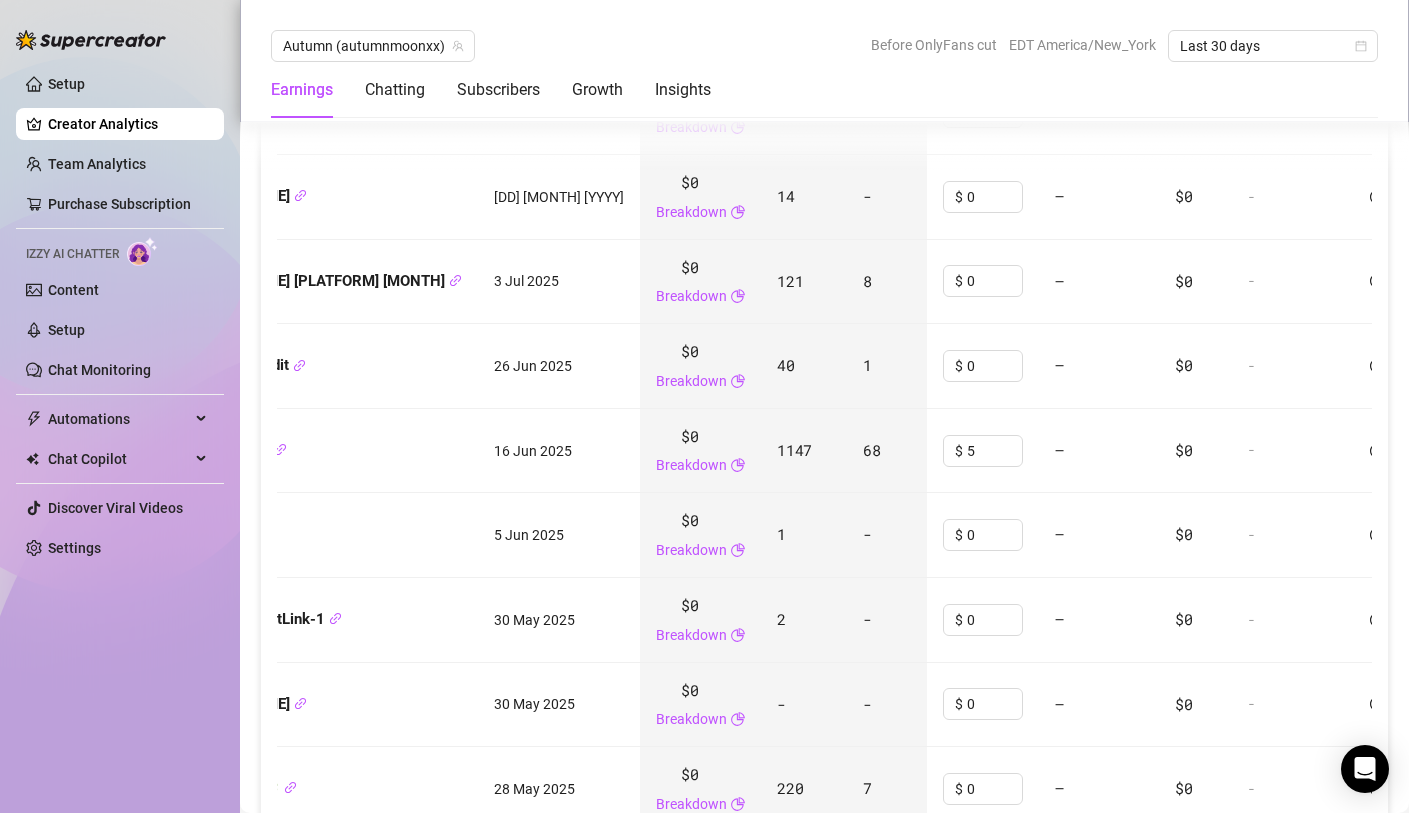 scroll, scrollTop: 2508, scrollLeft: 0, axis: vertical 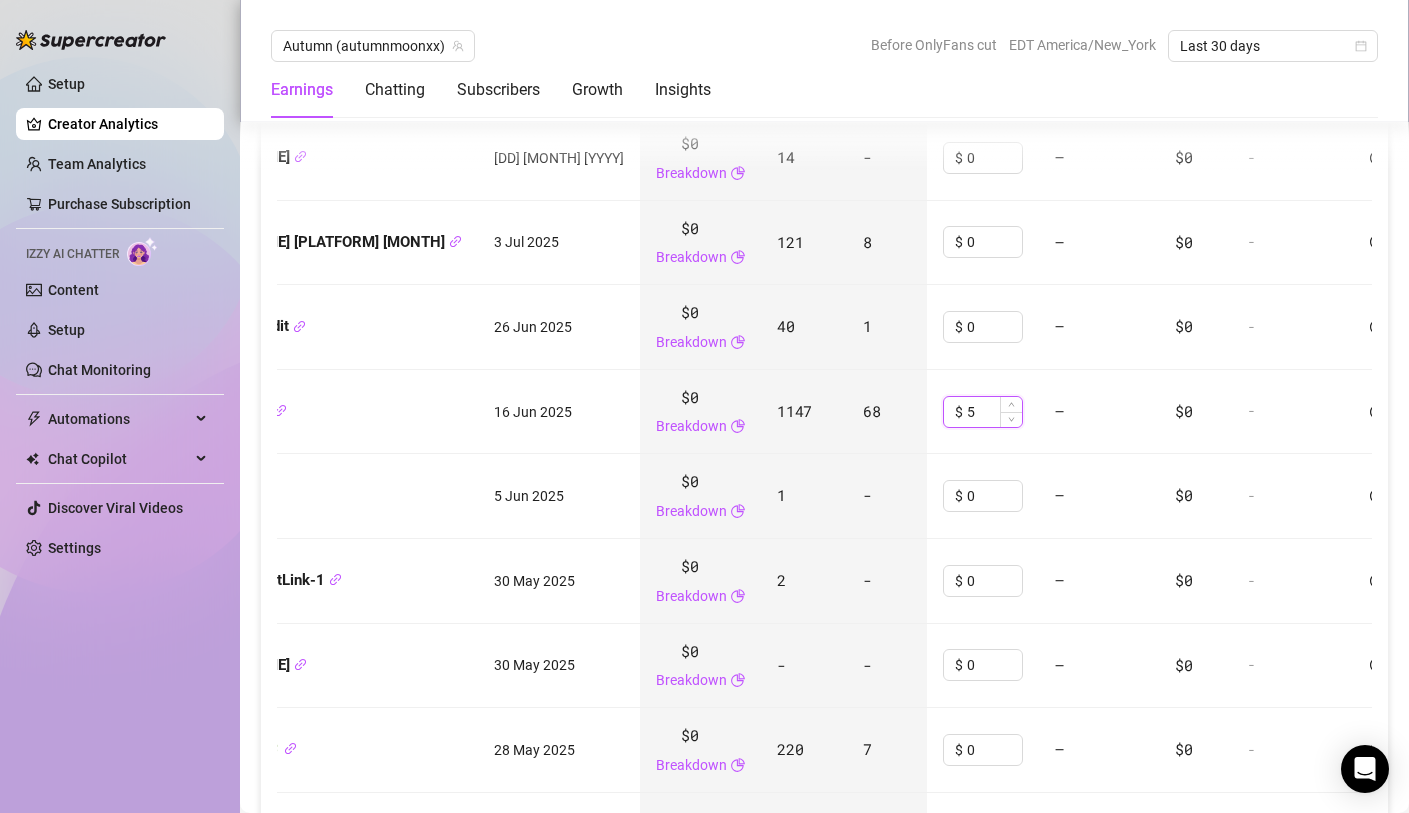 click on "5" at bounding box center [994, 412] 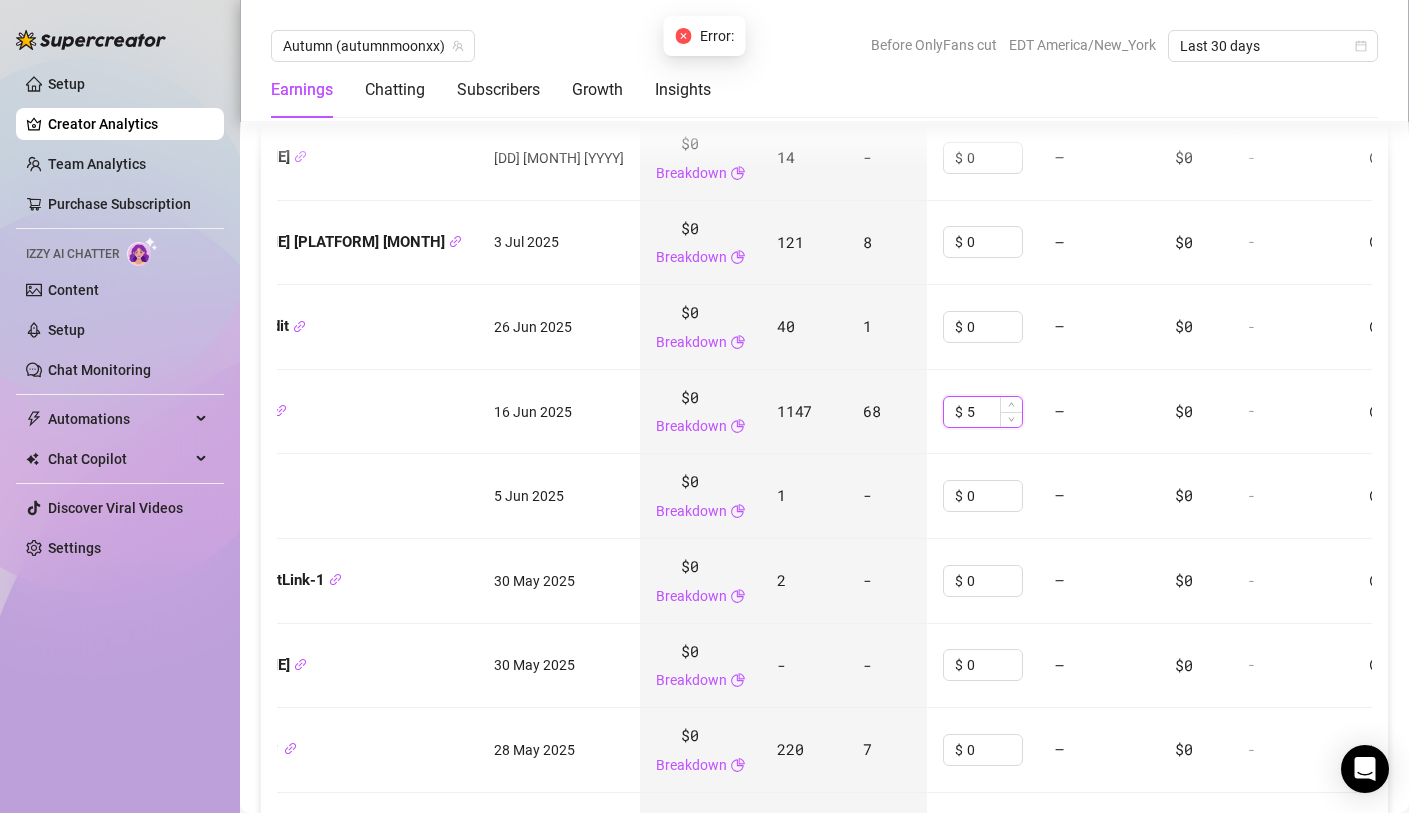 click on "5" at bounding box center [994, 412] 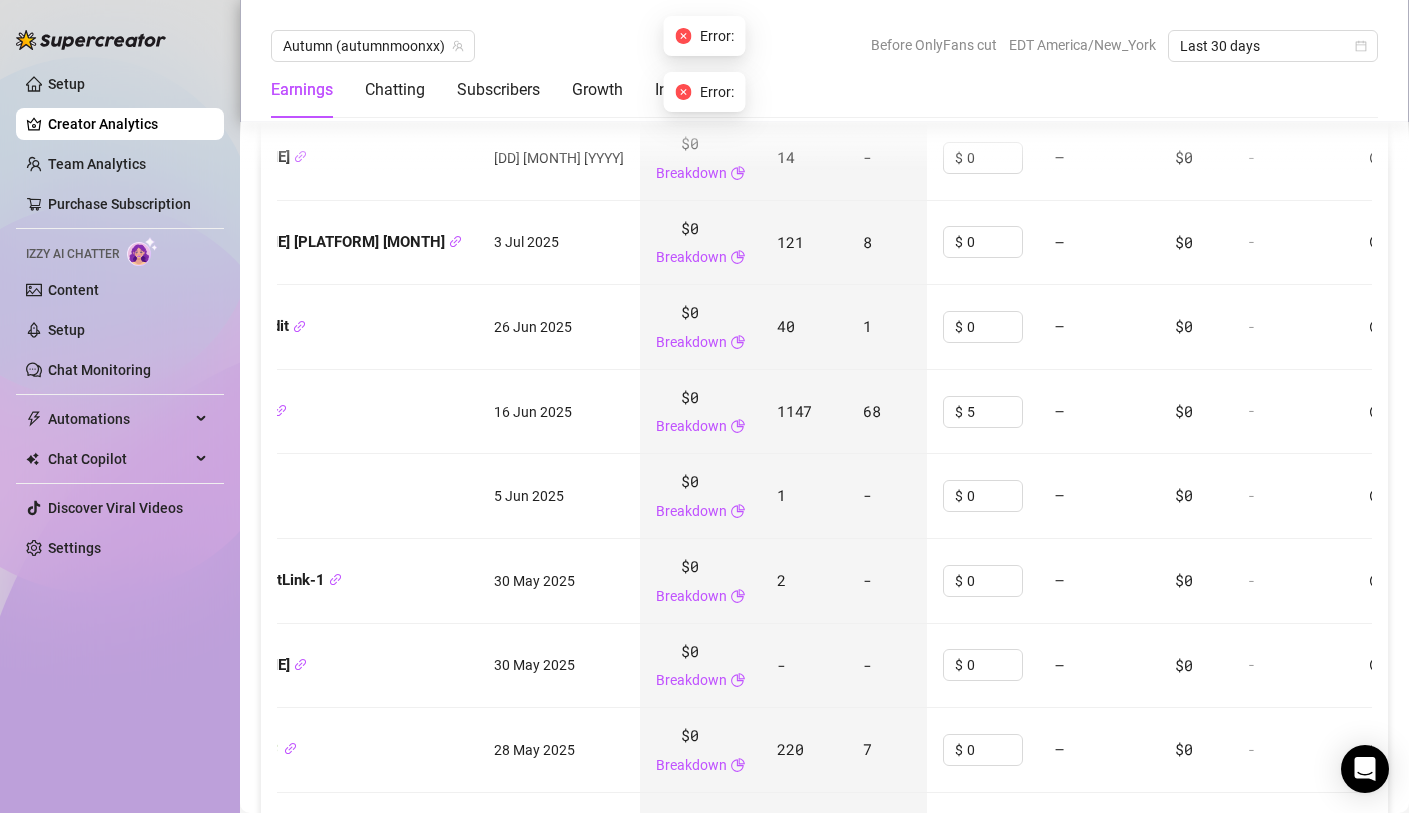 drag, startPoint x: 1008, startPoint y: 465, endPoint x: 1224, endPoint y: 482, distance: 216.66795 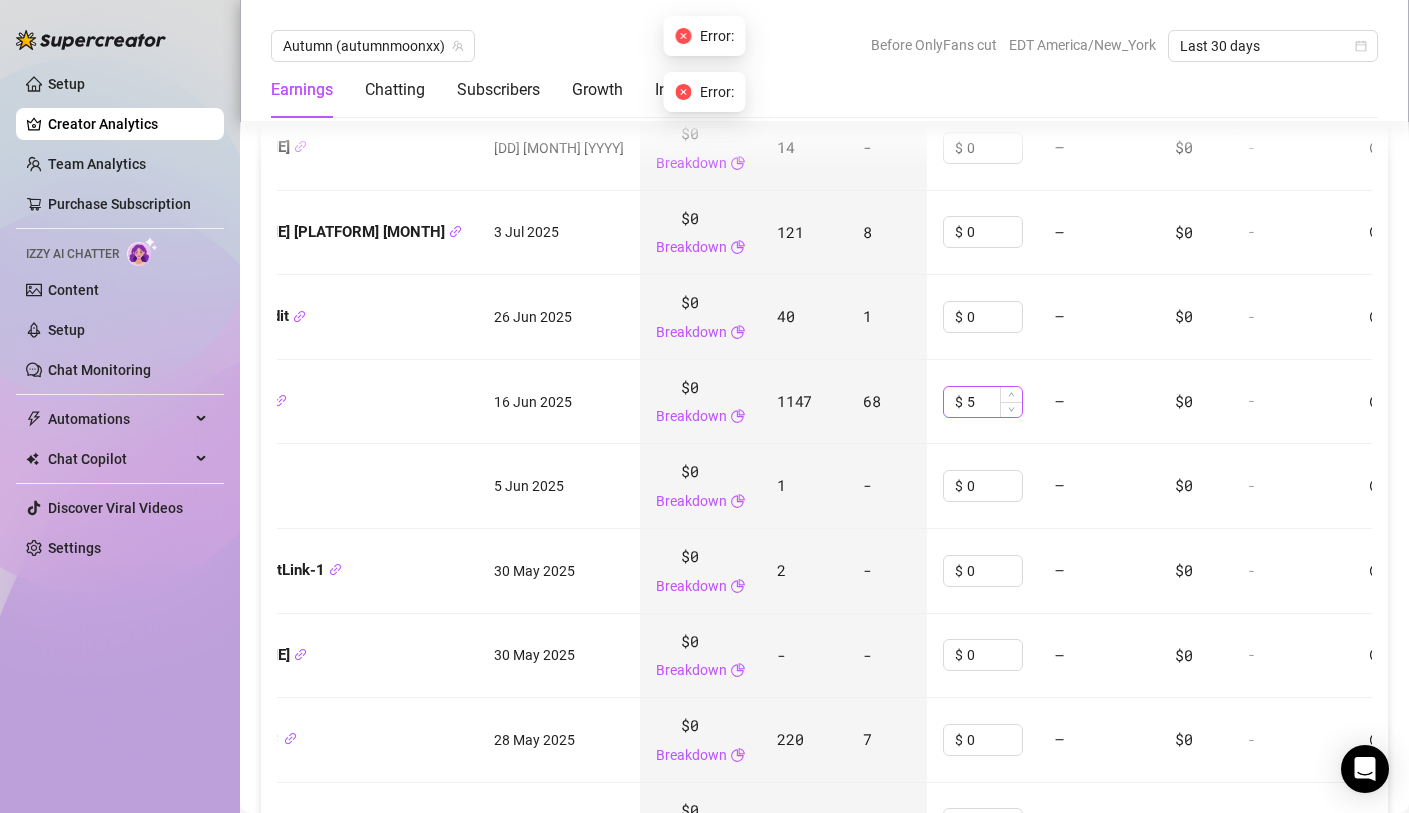 scroll, scrollTop: 2520, scrollLeft: 0, axis: vertical 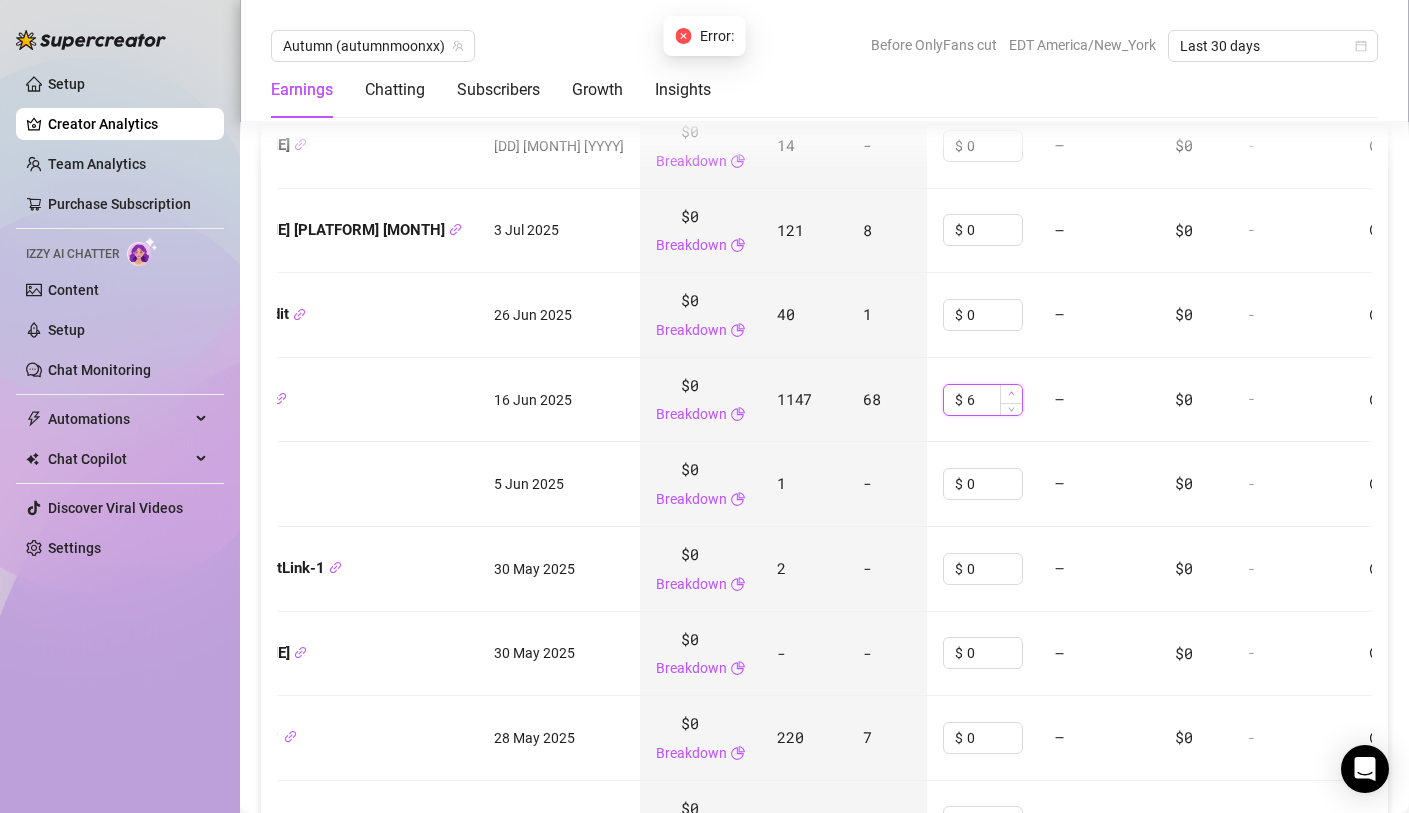 click 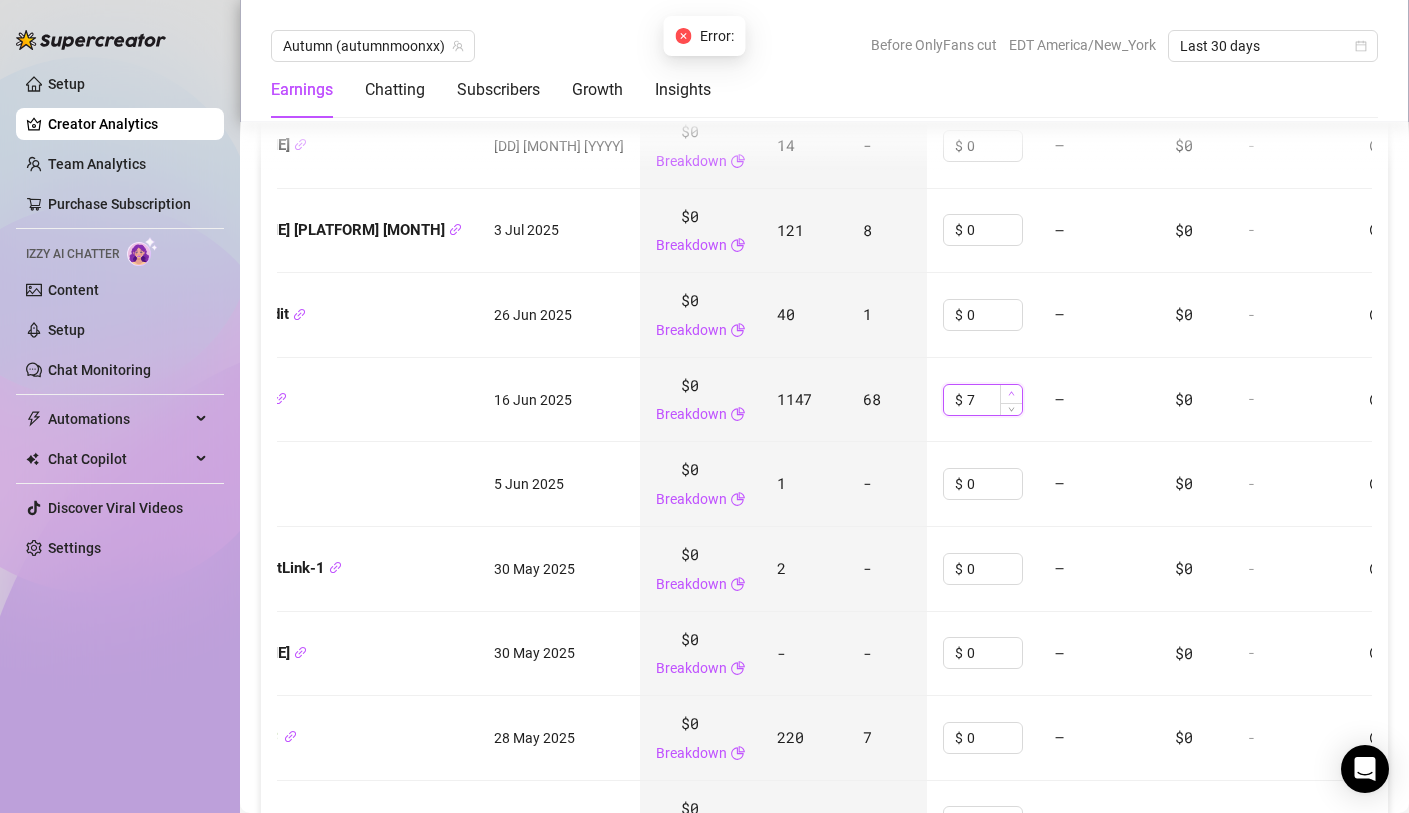 click 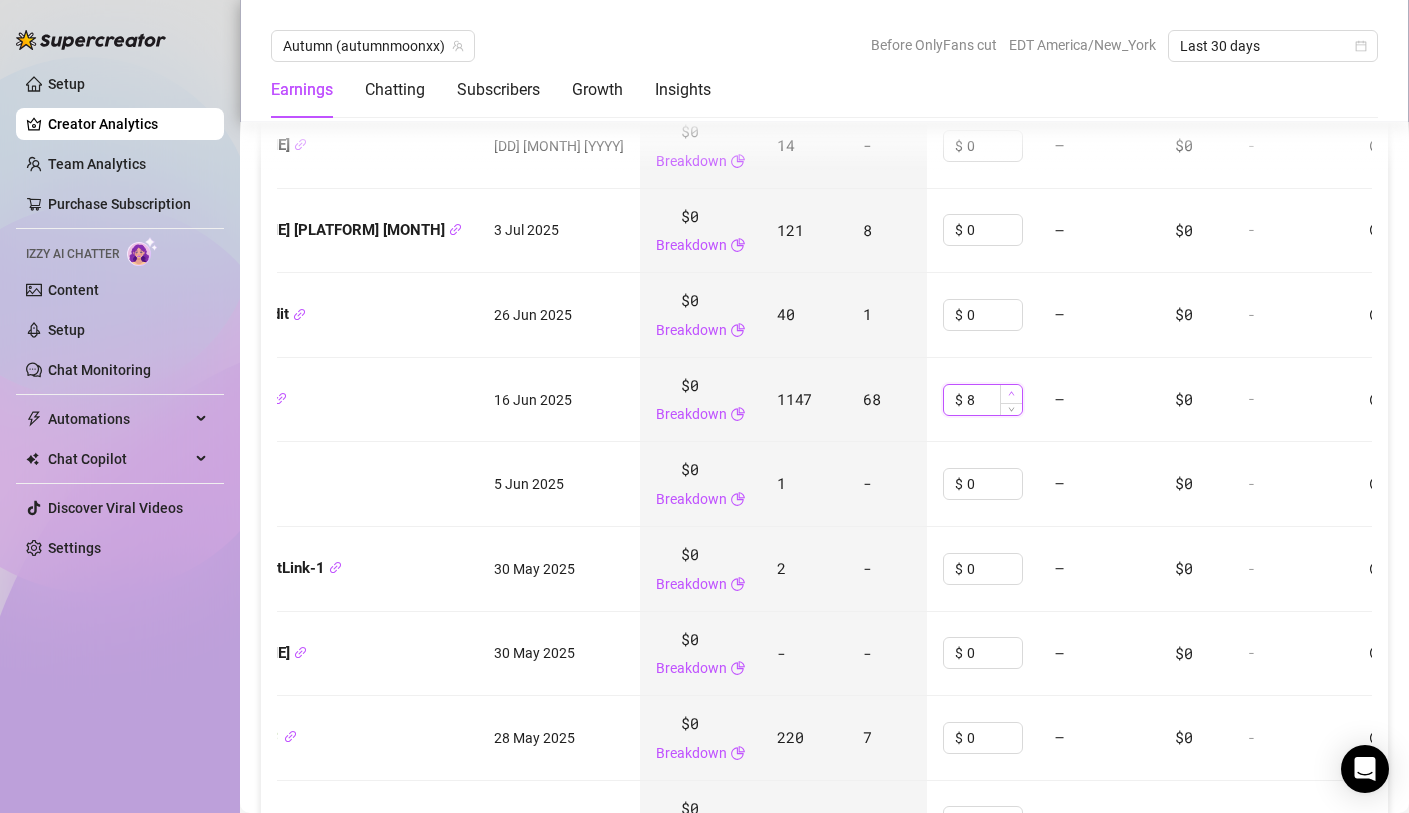 click 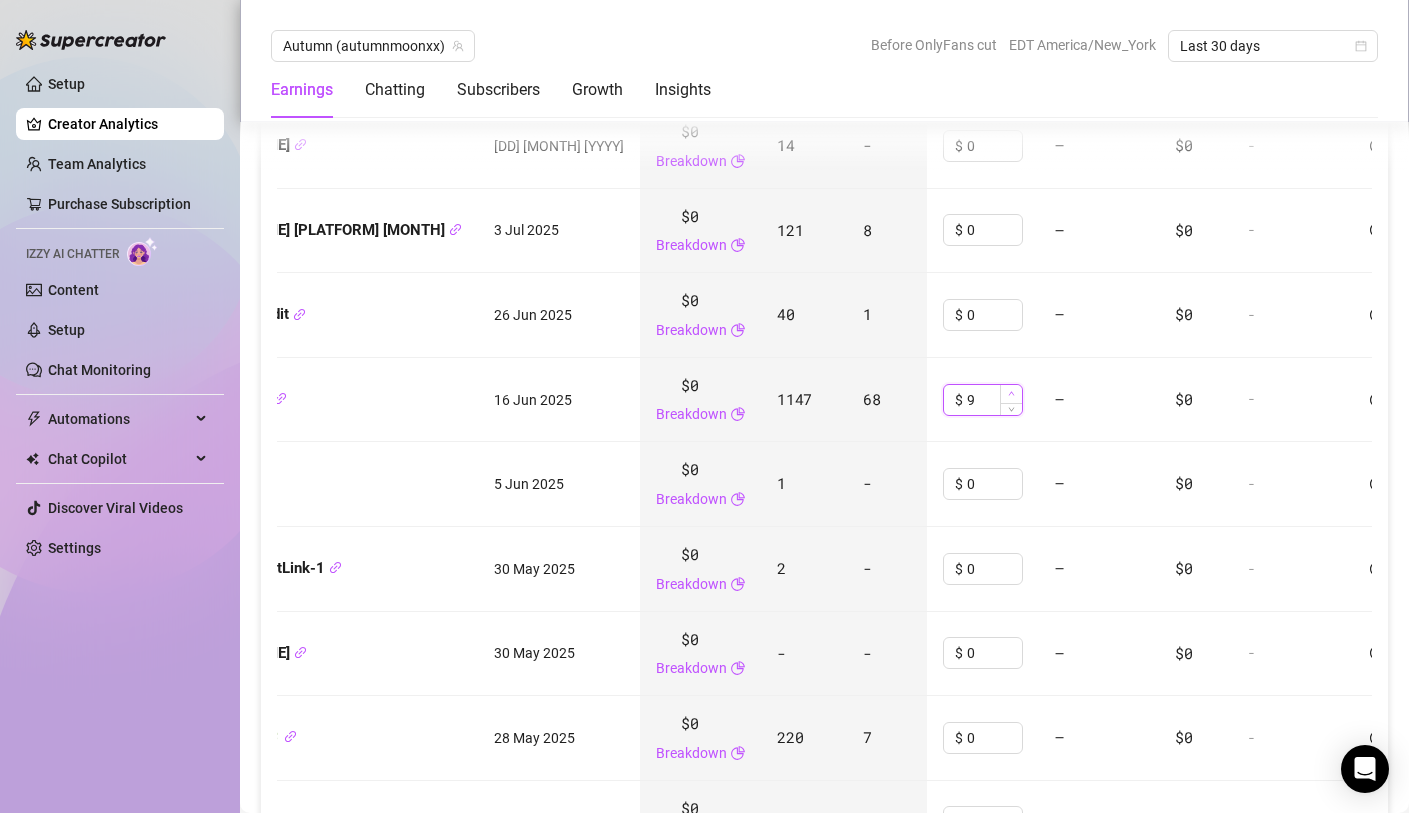 click 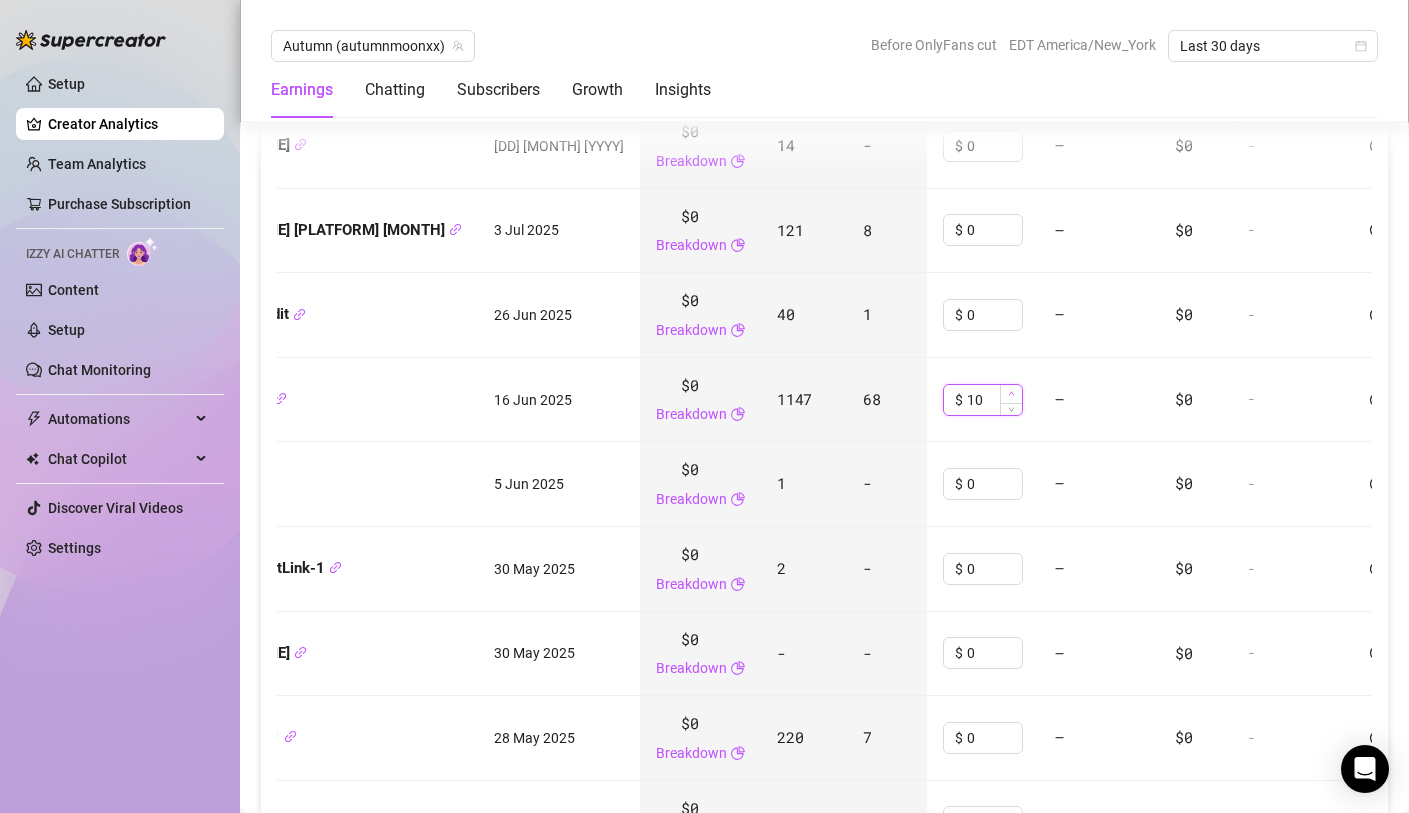 click 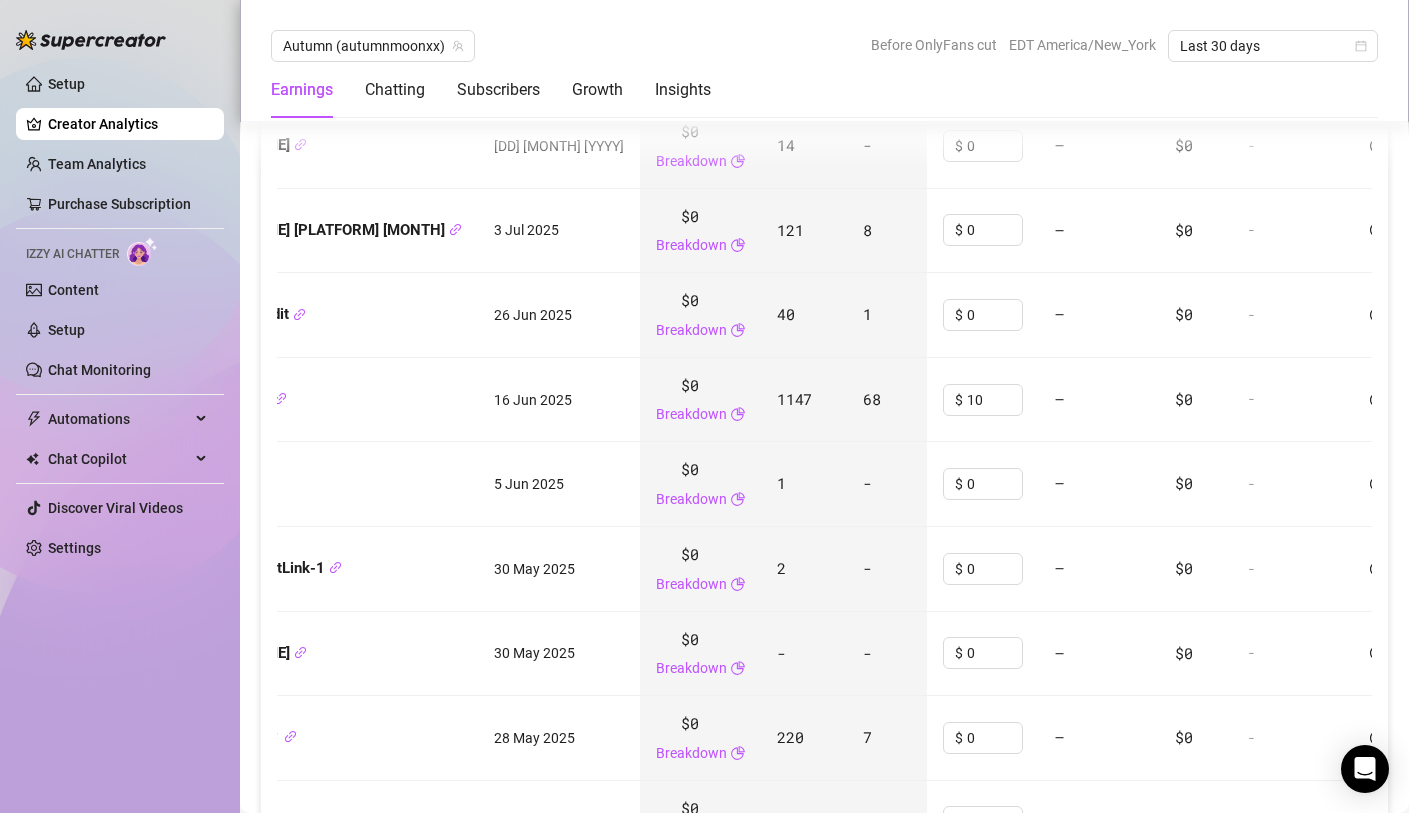 click on "$0" at bounding box center [1195, 400] 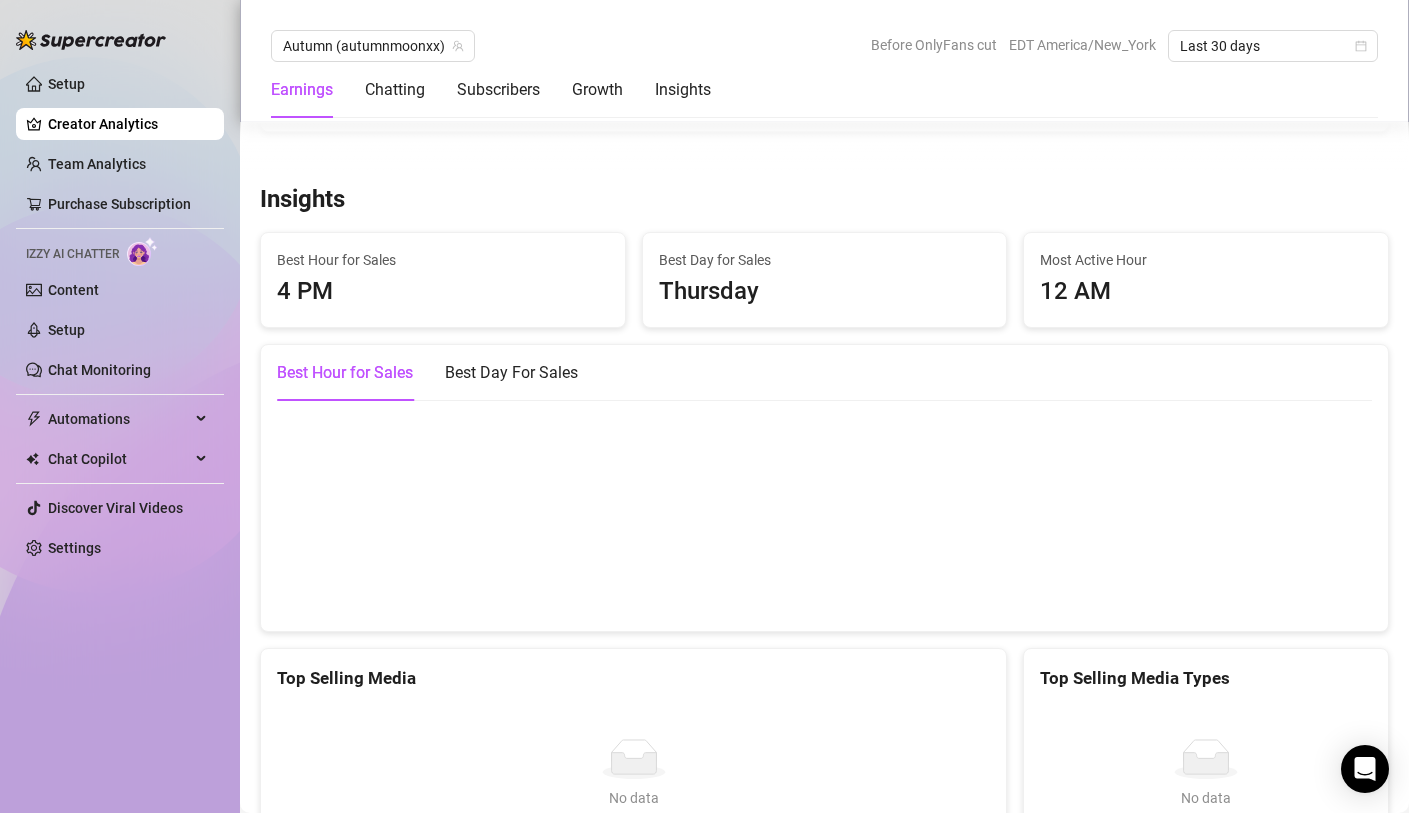 scroll, scrollTop: 3335, scrollLeft: 0, axis: vertical 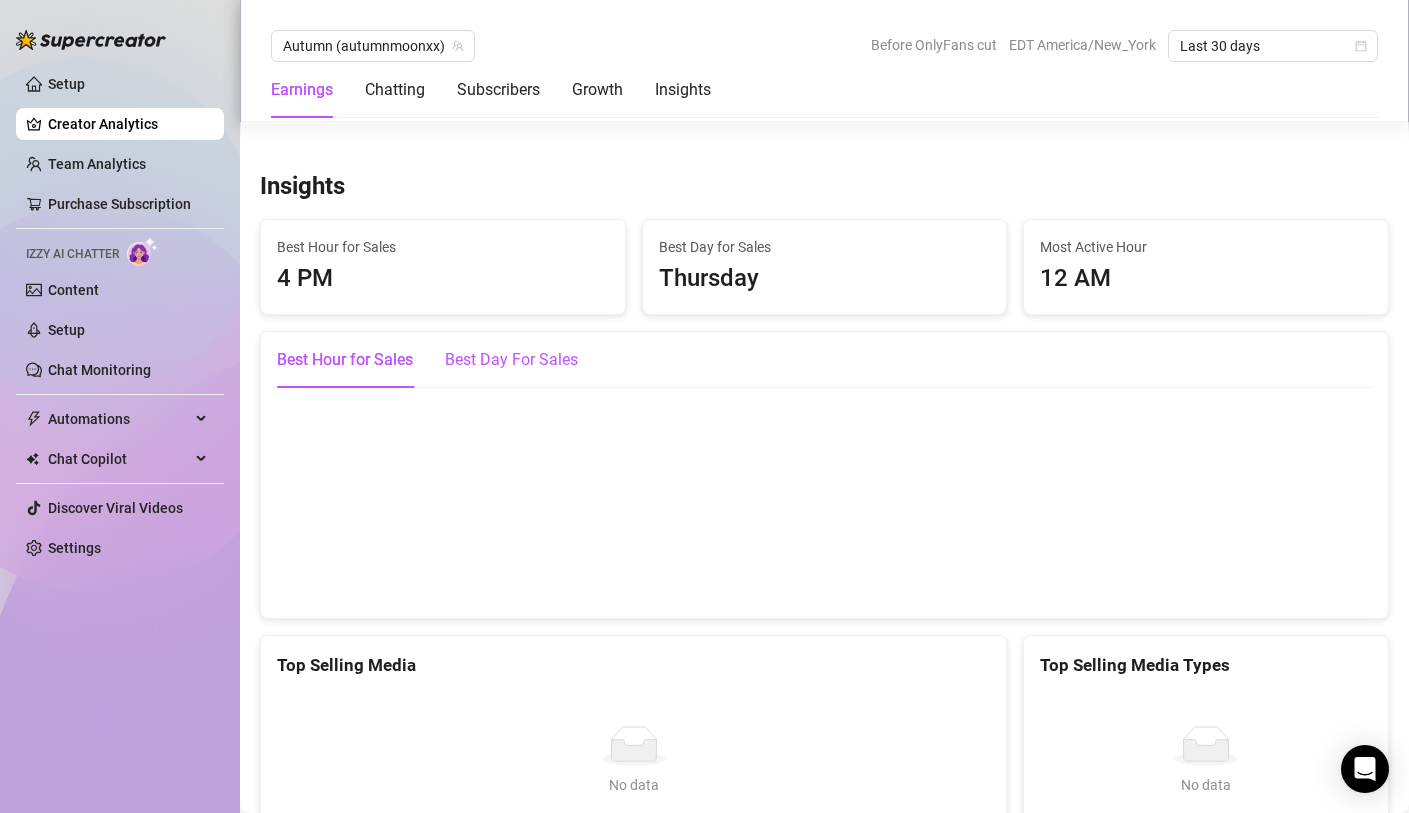 click on "Best Day For Sales" at bounding box center [511, 360] 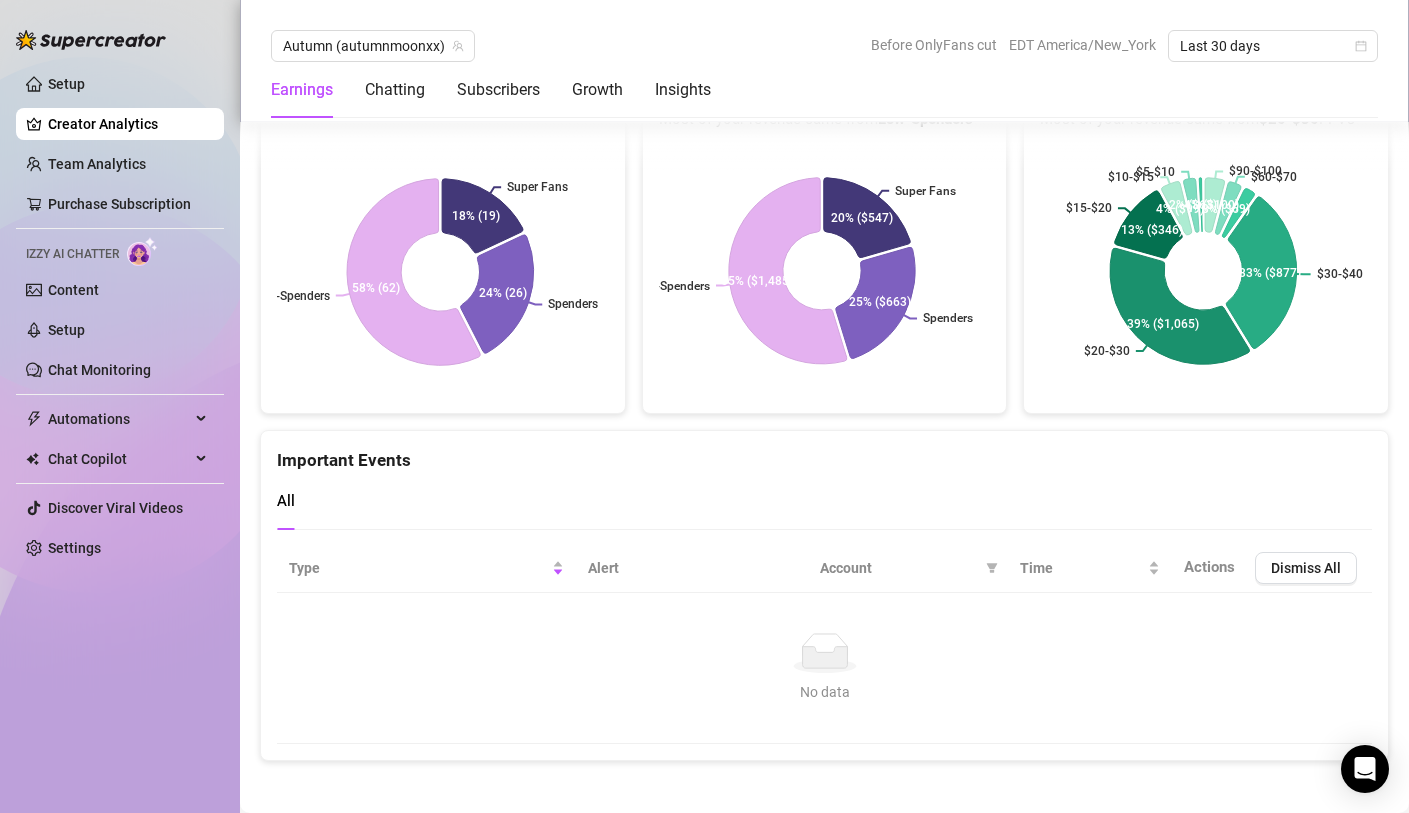 scroll, scrollTop: 4271, scrollLeft: 0, axis: vertical 